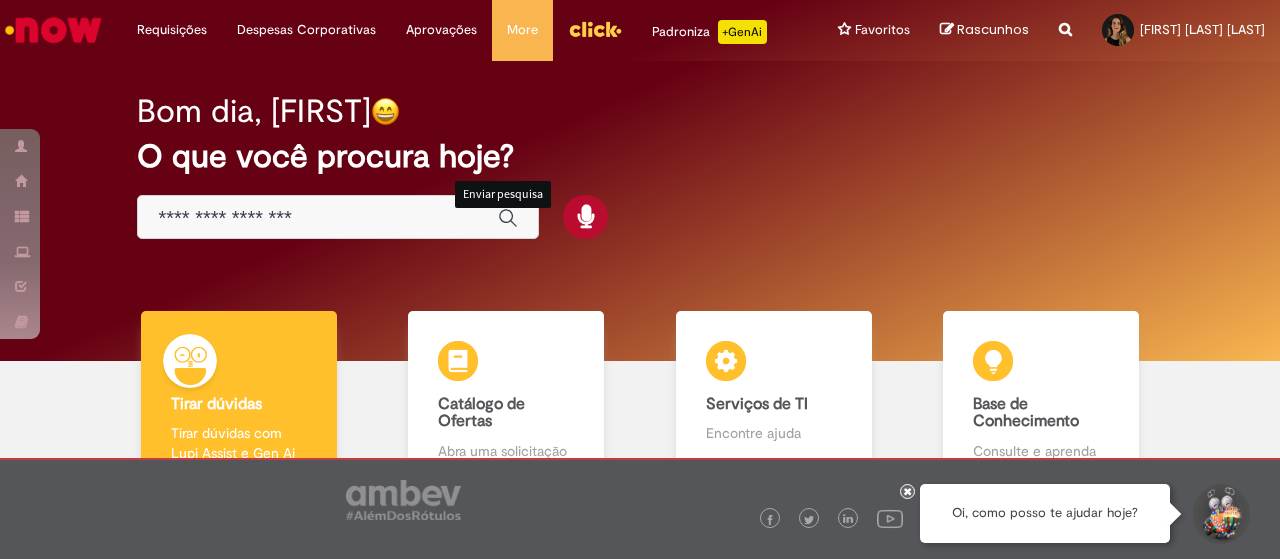 scroll, scrollTop: 0, scrollLeft: 0, axis: both 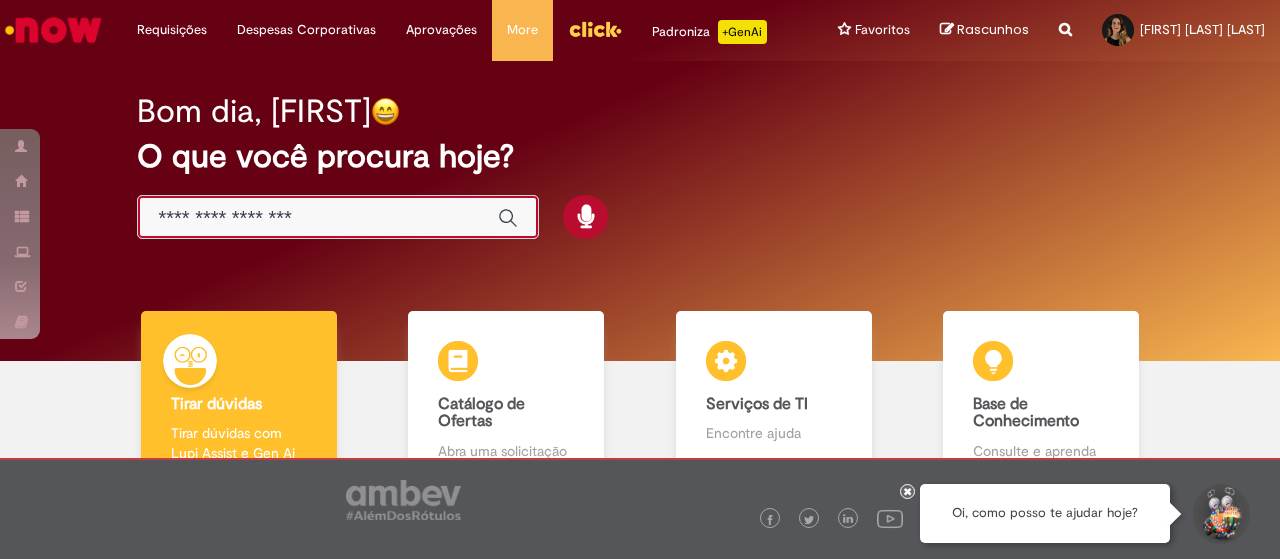 click at bounding box center [318, 218] 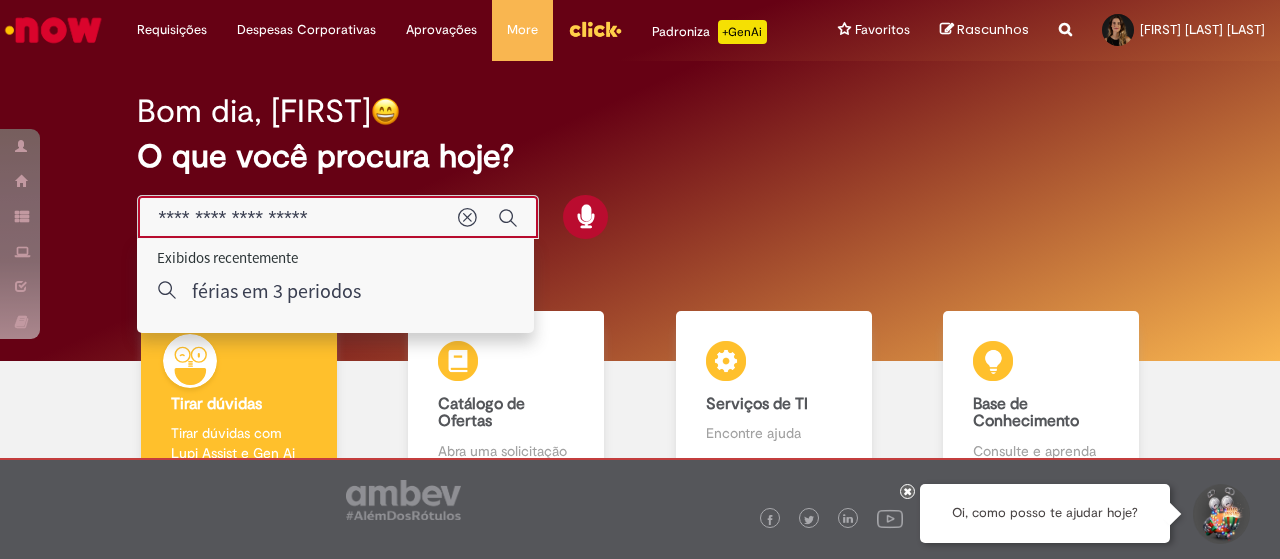 type on "**********" 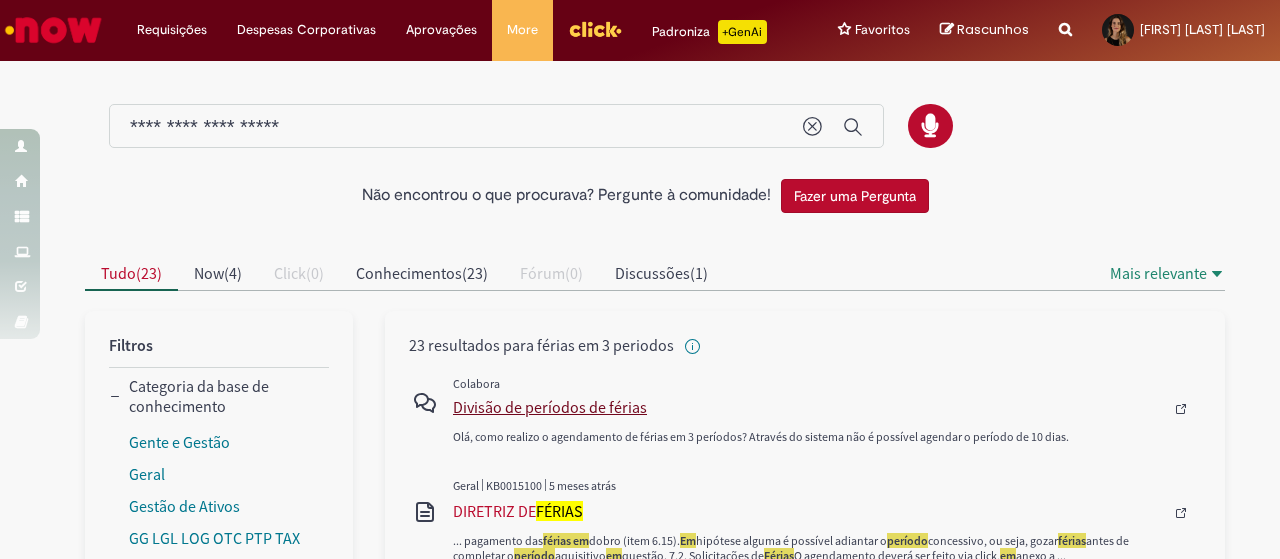click on "Divisão de períodos de férias" at bounding box center [808, 407] 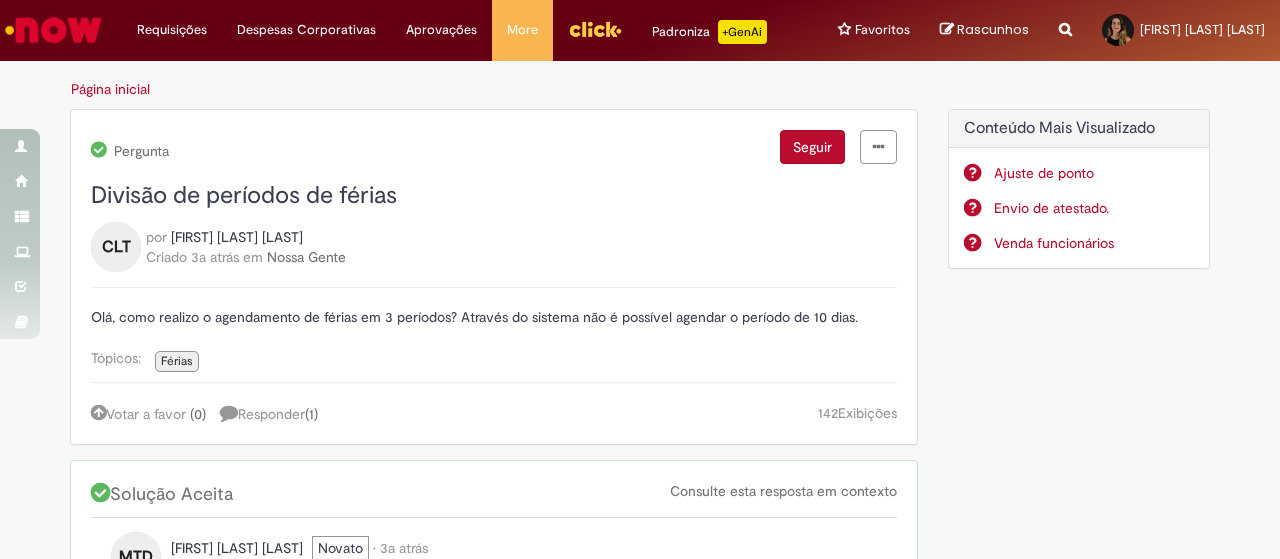 scroll, scrollTop: 0, scrollLeft: 0, axis: both 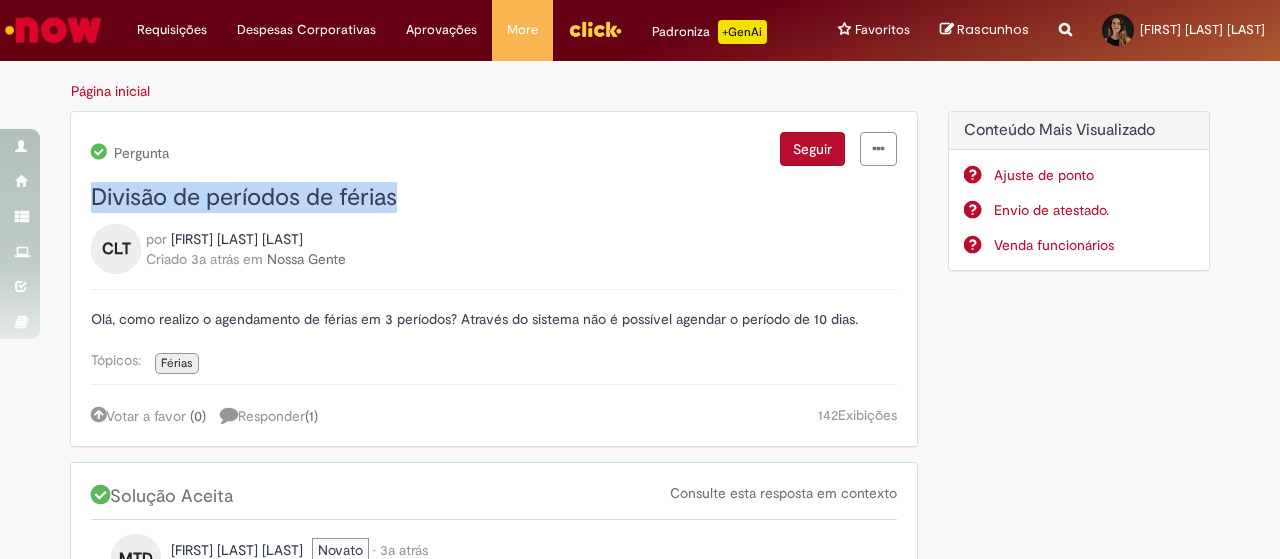 drag, startPoint x: 414, startPoint y: 217, endPoint x: 63, endPoint y: 207, distance: 351.14243 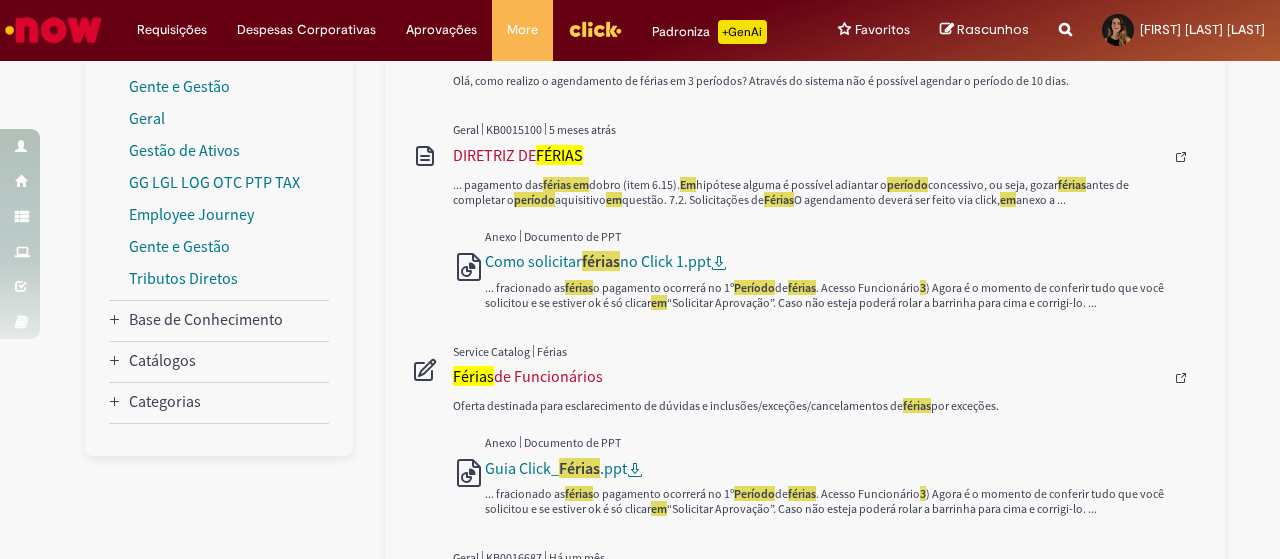 scroll, scrollTop: 400, scrollLeft: 0, axis: vertical 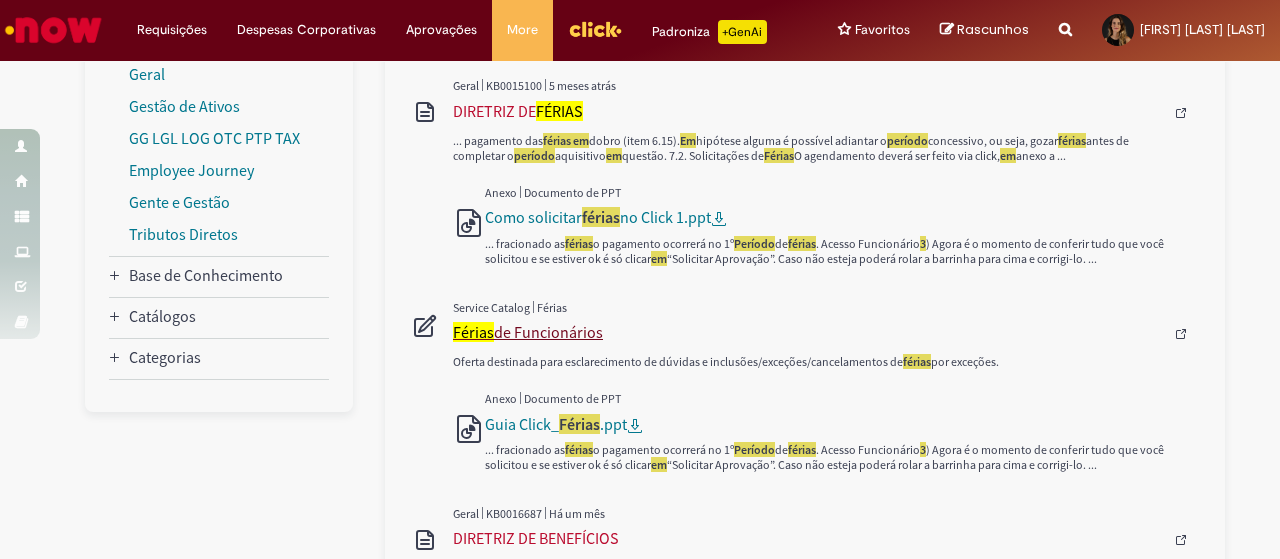 click on "Férias  de Funcionários" at bounding box center (808, 332) 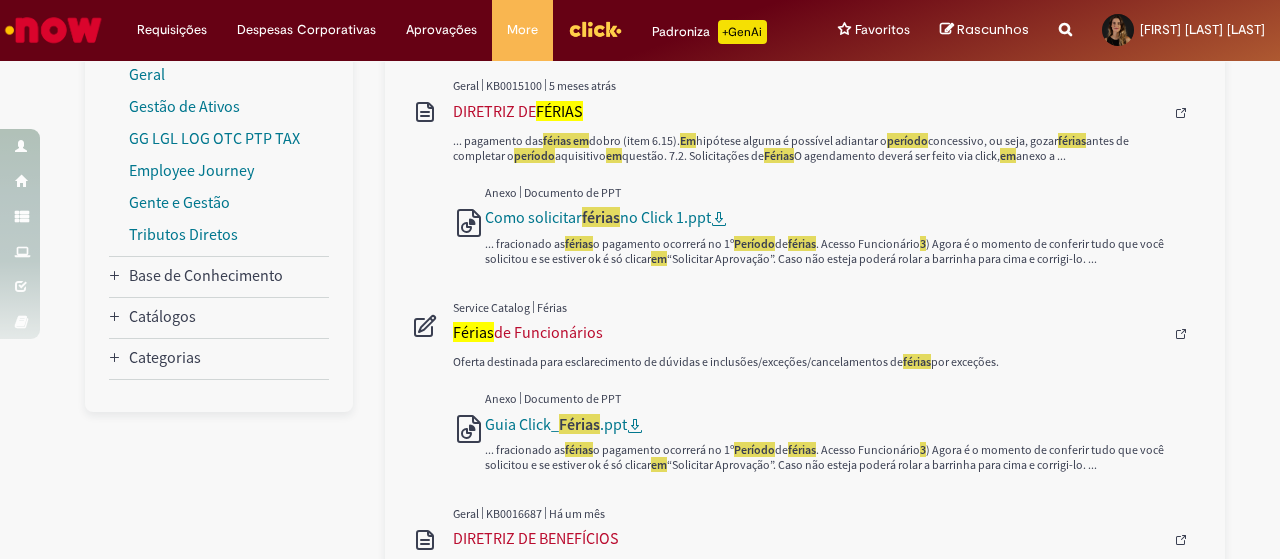 scroll, scrollTop: 0, scrollLeft: 0, axis: both 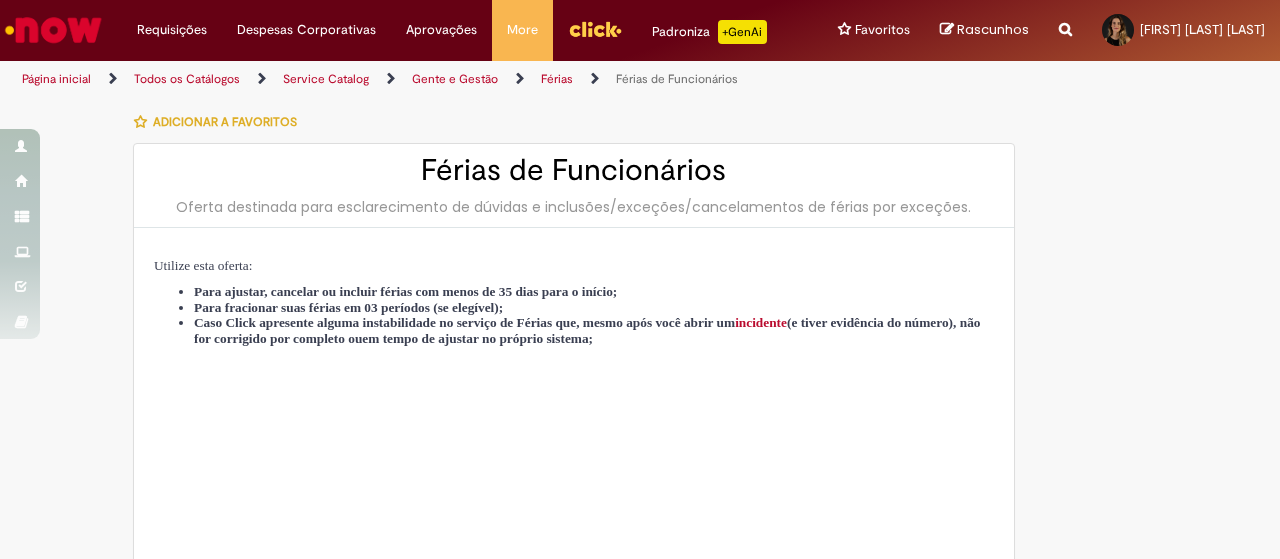 type on "********" 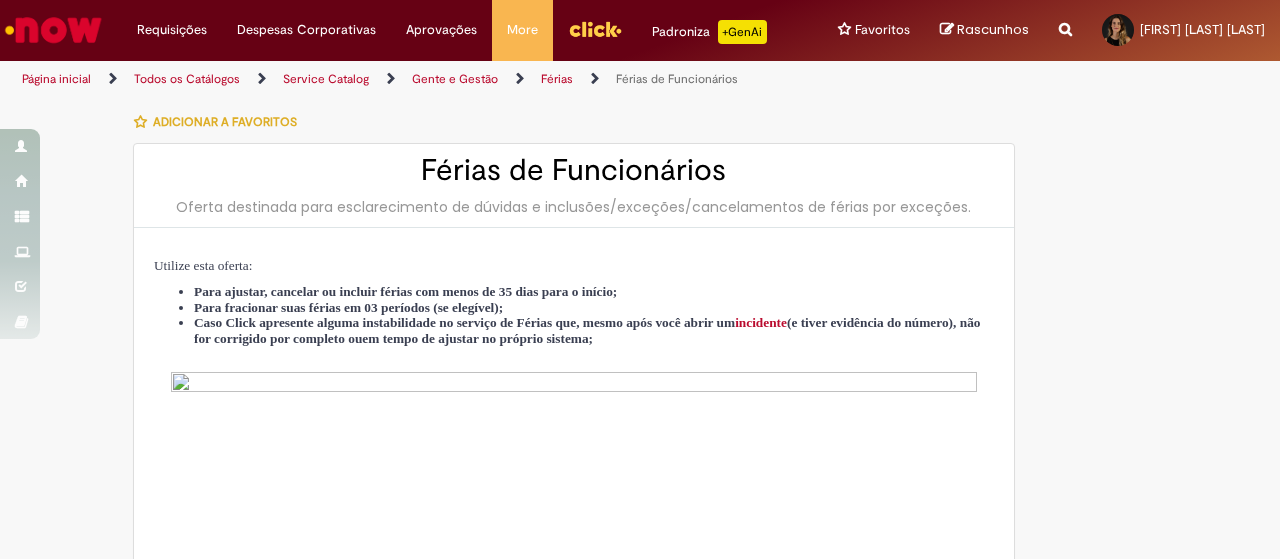 type on "**********" 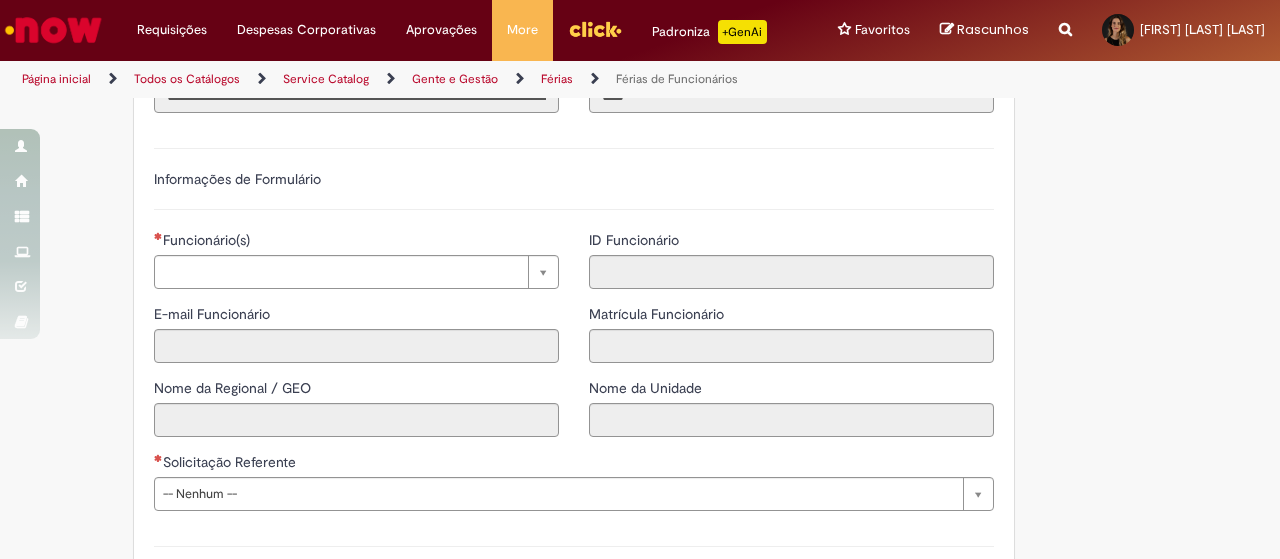 scroll, scrollTop: 1400, scrollLeft: 0, axis: vertical 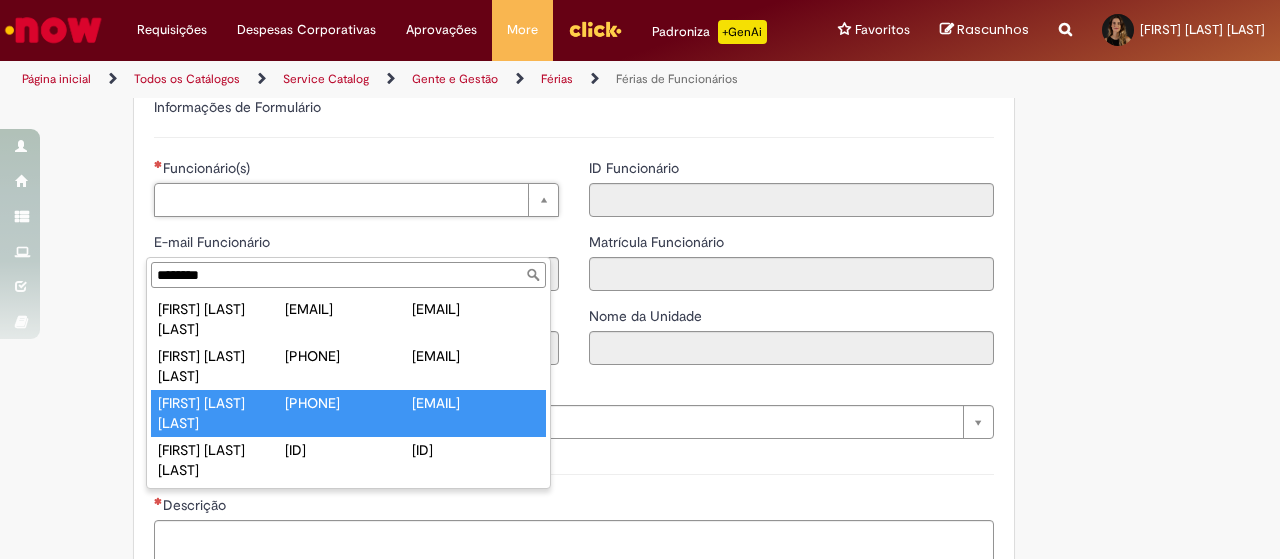 type on "********" 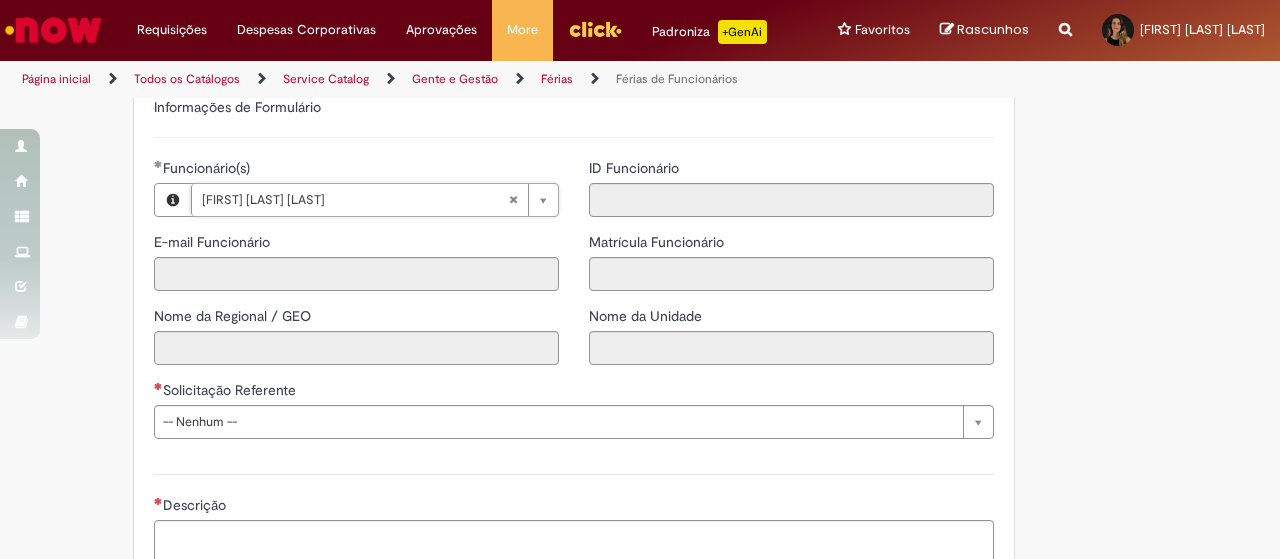 type on "**********" 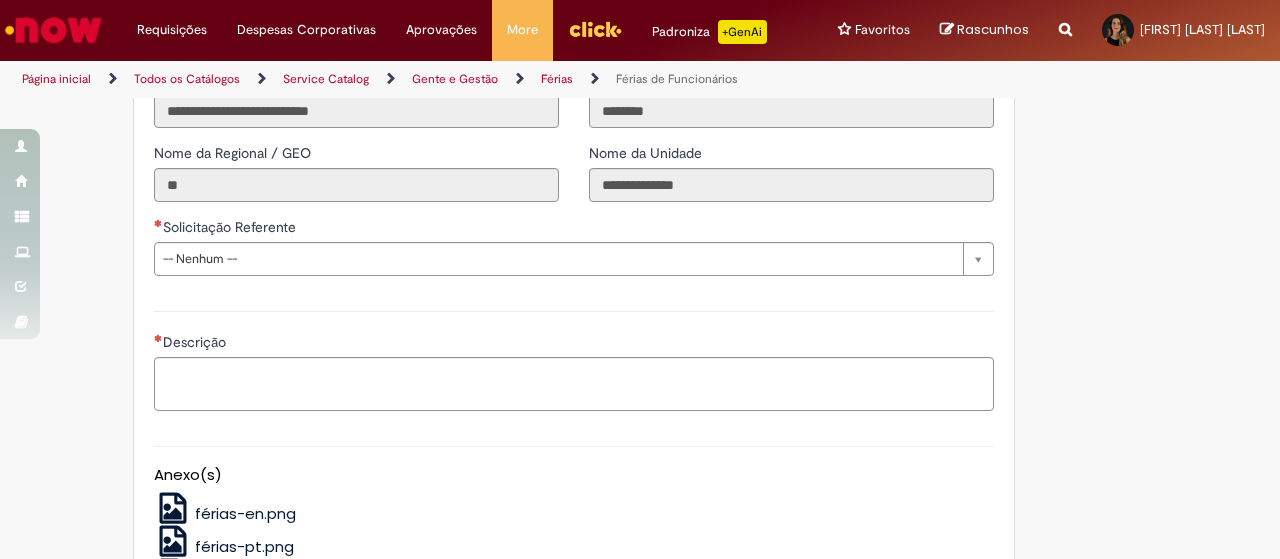 scroll, scrollTop: 1600, scrollLeft: 0, axis: vertical 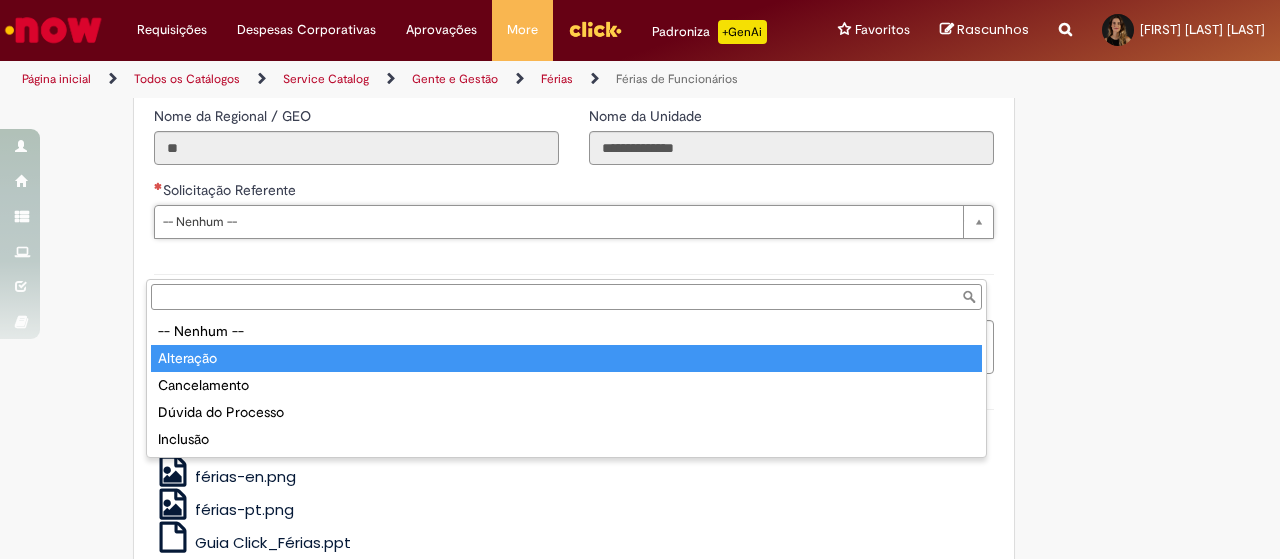 type on "*********" 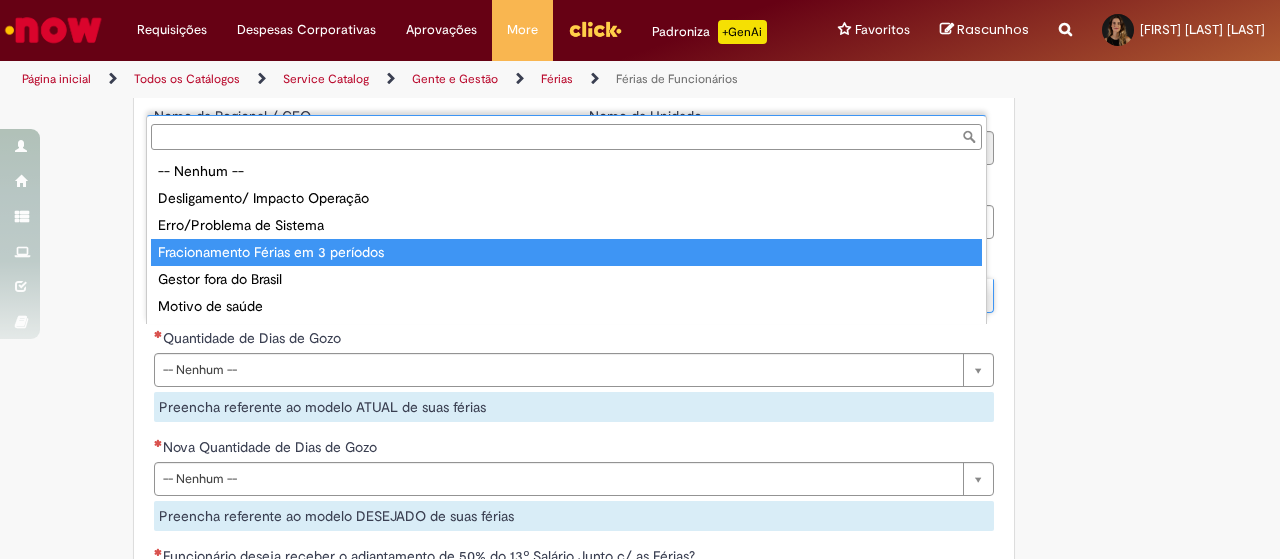 type on "**********" 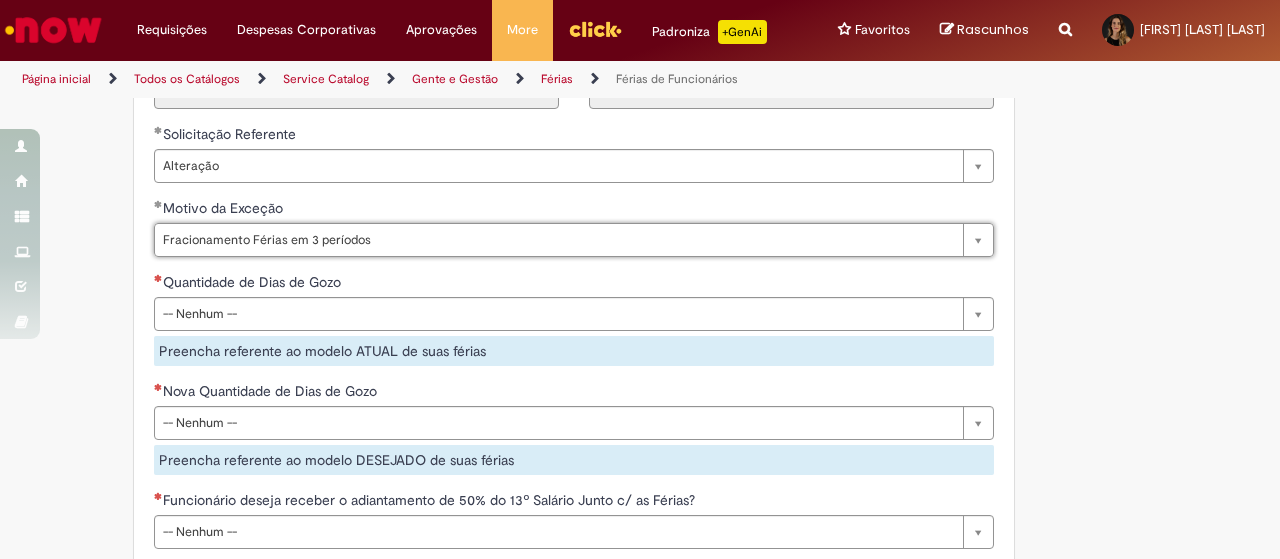 scroll, scrollTop: 1700, scrollLeft: 0, axis: vertical 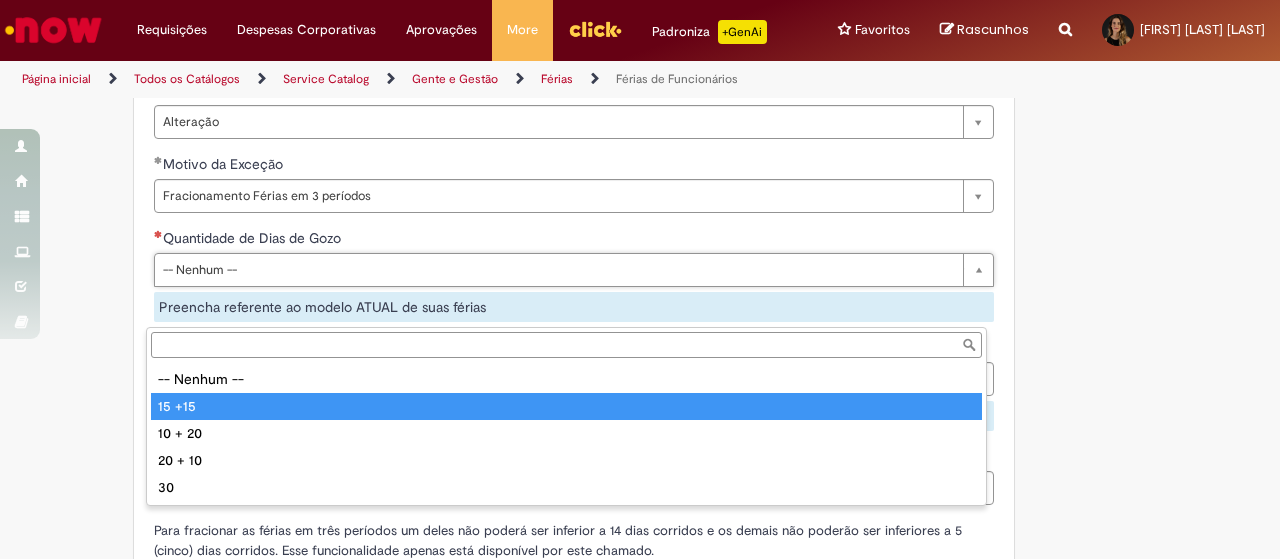 type on "******" 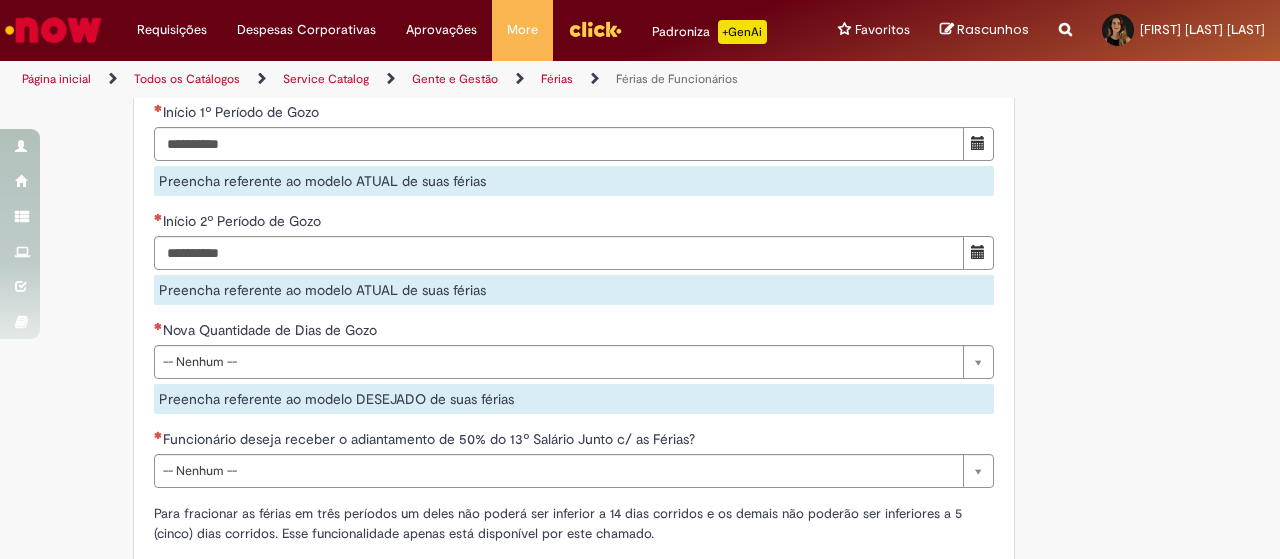 scroll, scrollTop: 1800, scrollLeft: 0, axis: vertical 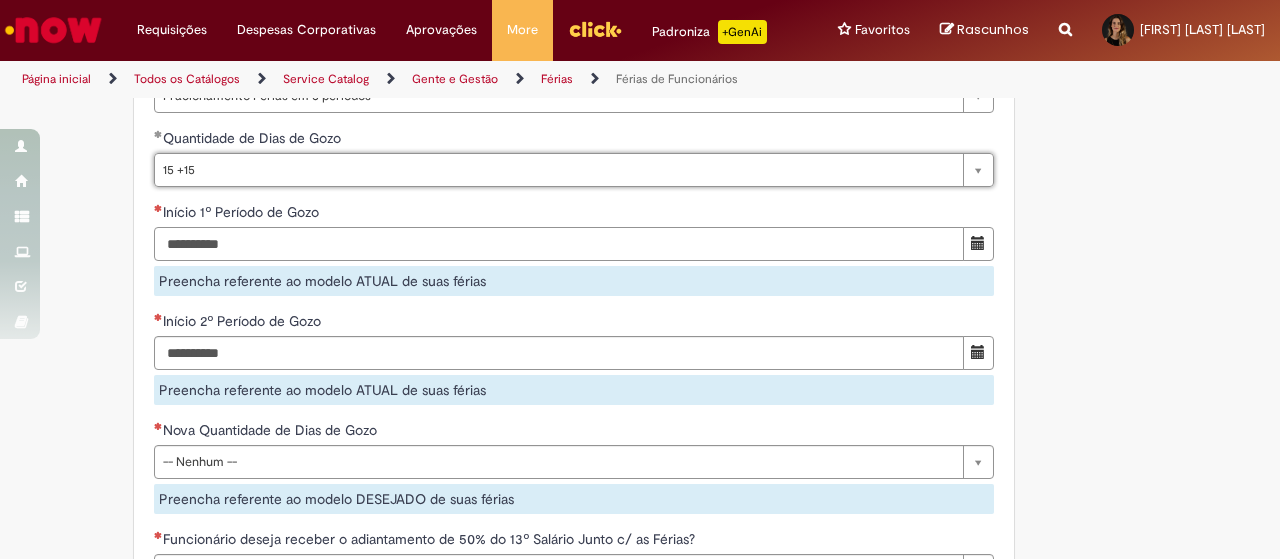 click on "Início 1º Período de Gozo" at bounding box center (559, 244) 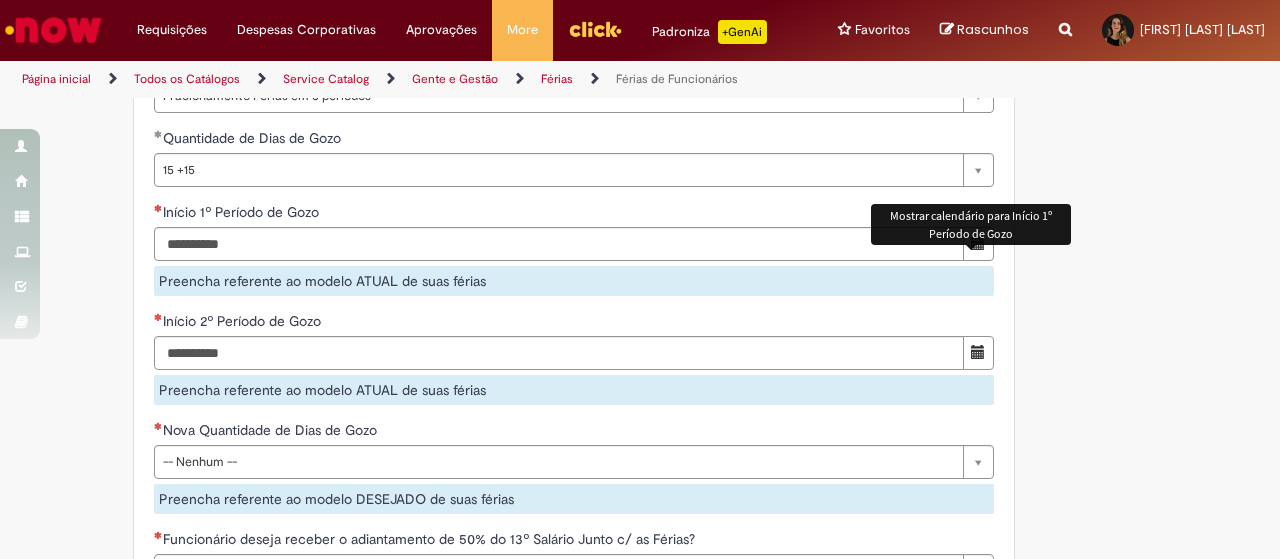 click at bounding box center (978, 244) 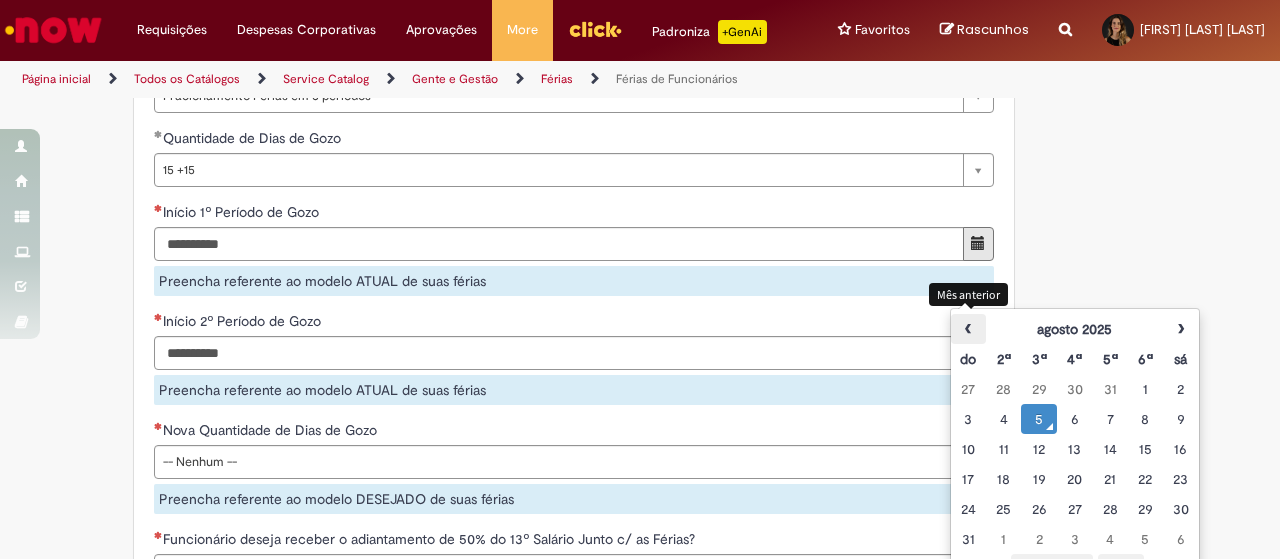 click on "‹" at bounding box center [968, 329] 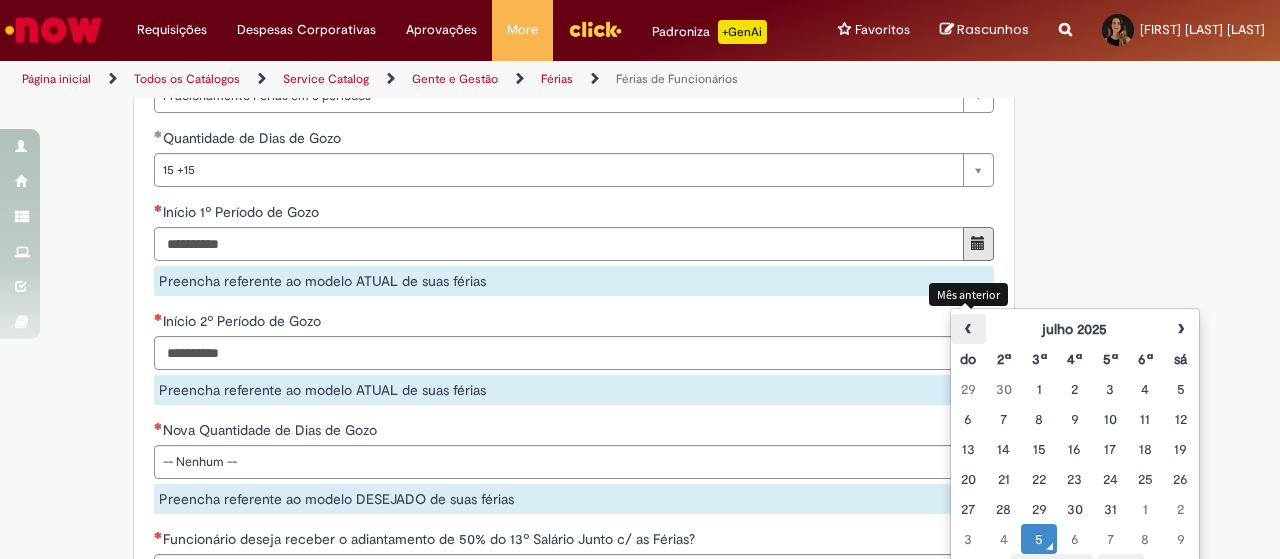 click on "‹" at bounding box center (968, 329) 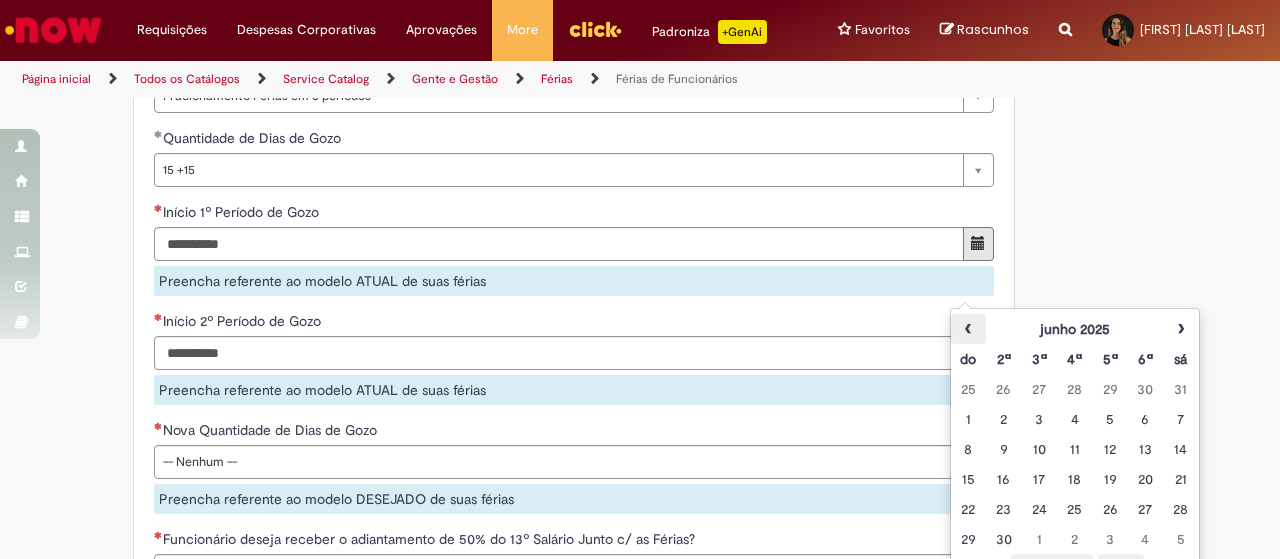 click on "‹" at bounding box center [968, 329] 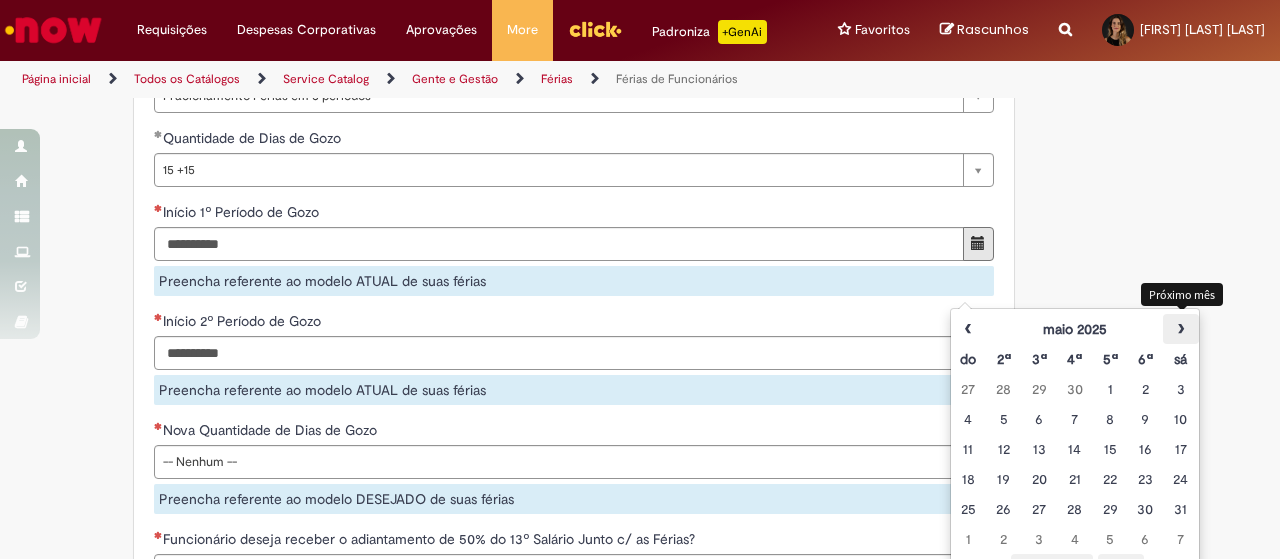 click on "›" at bounding box center (1180, 329) 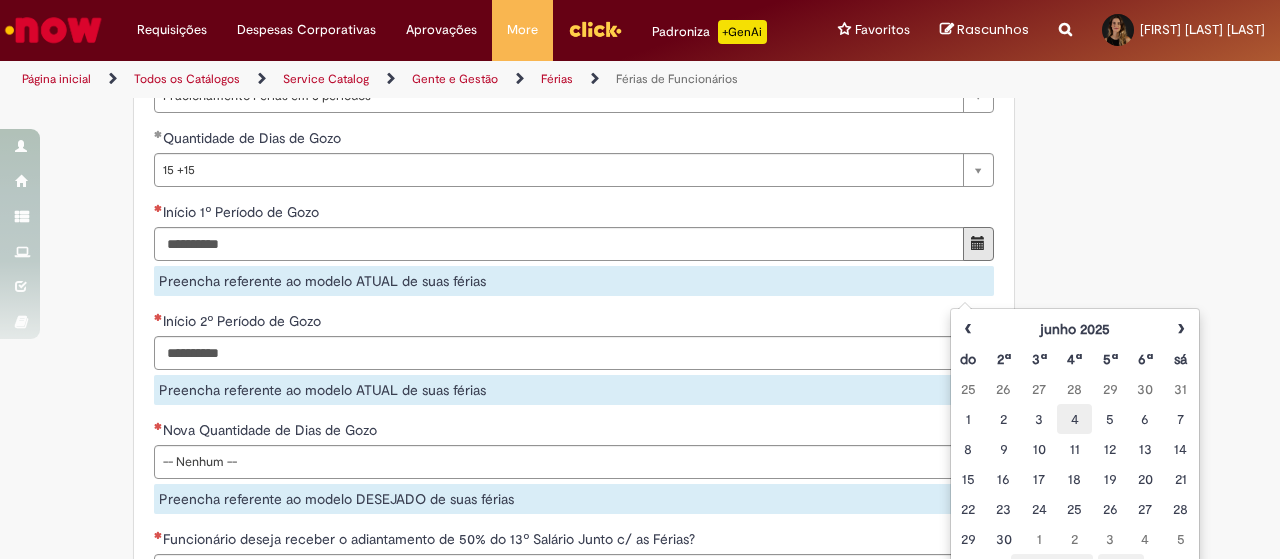 click on "4" at bounding box center [1074, 419] 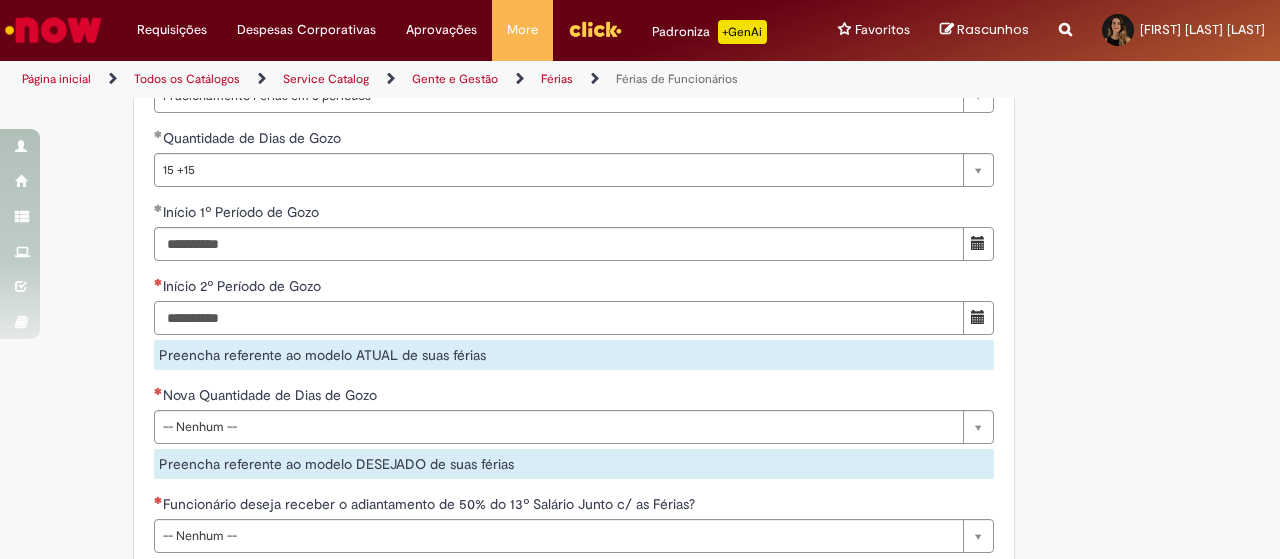 click on "Início 2º Período de Gozo  Preencha referente ao modelo ATUAL de suas férias" at bounding box center (574, 323) 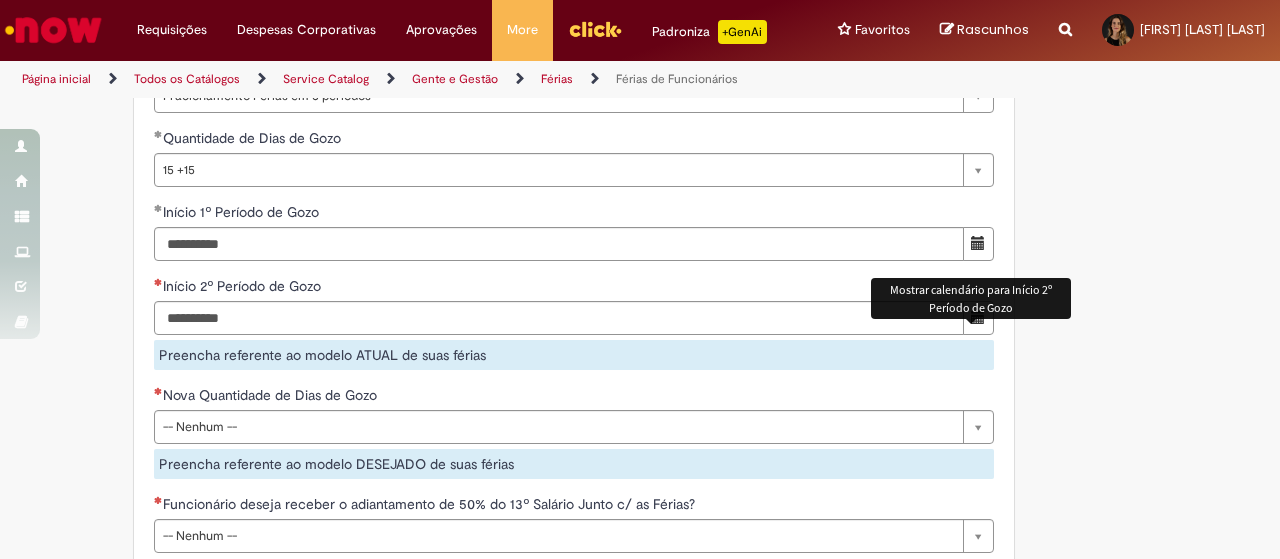 click at bounding box center [978, 318] 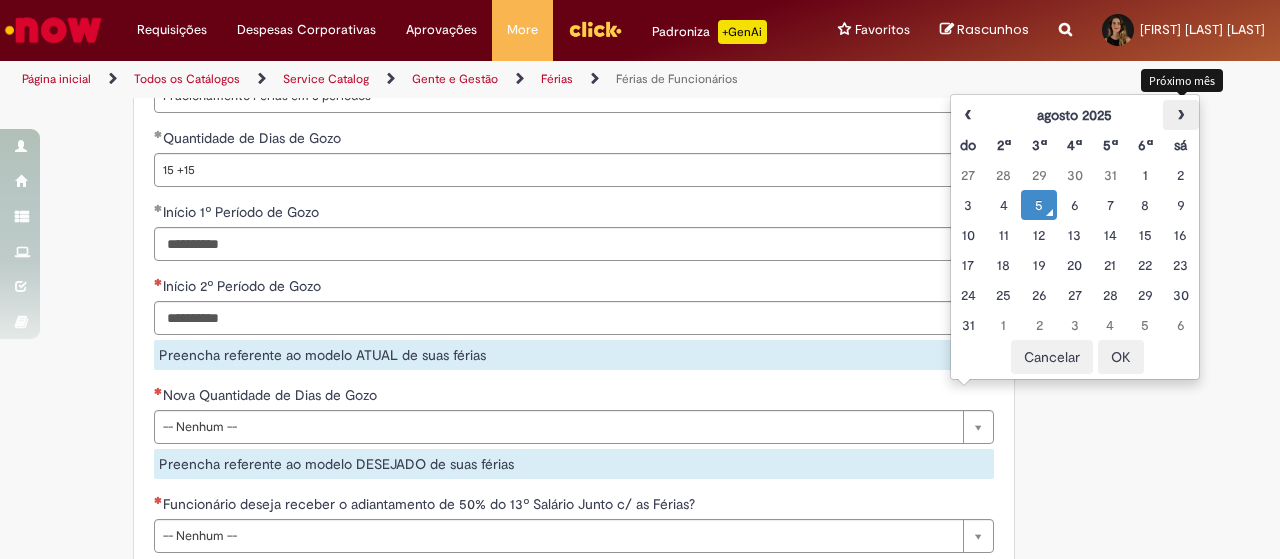 click on "›" at bounding box center (1180, 115) 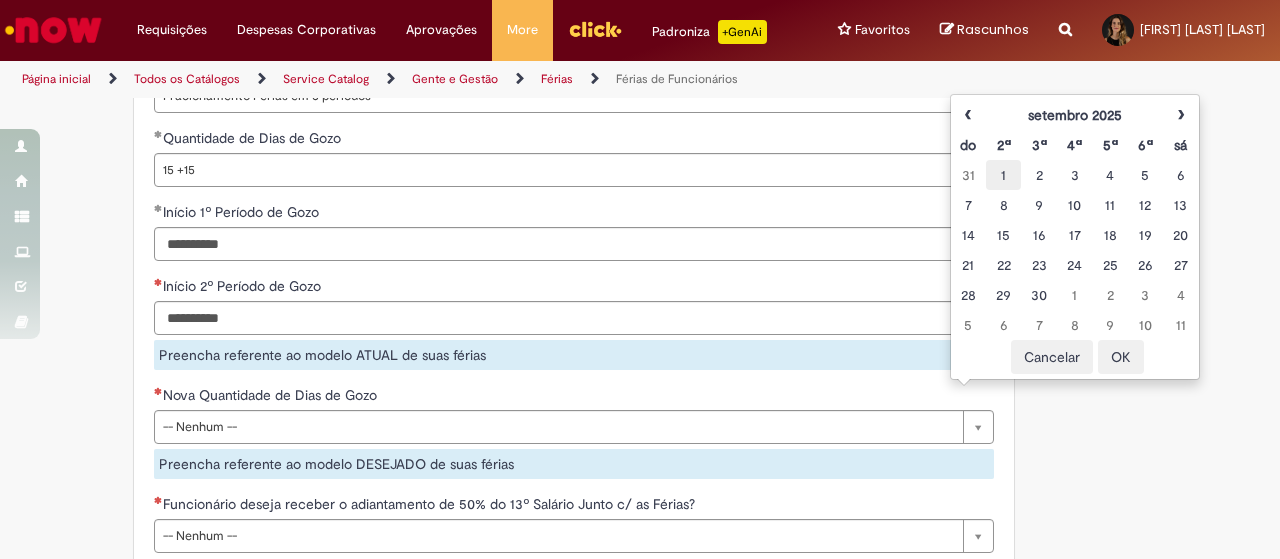 click on "1" at bounding box center (1003, 175) 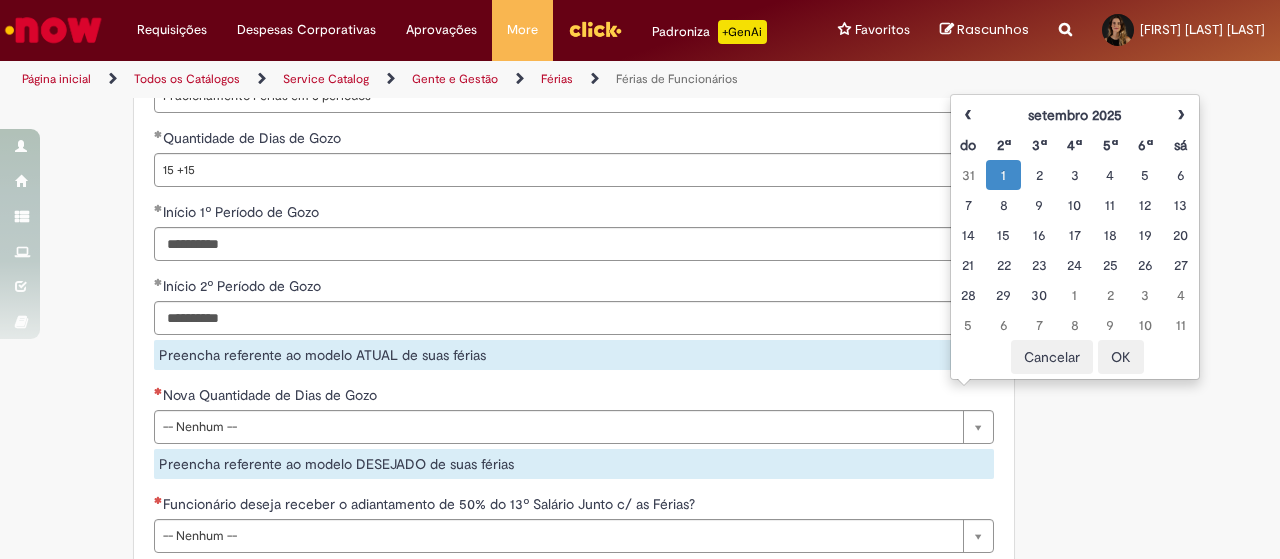 click on "1" at bounding box center [1003, 175] 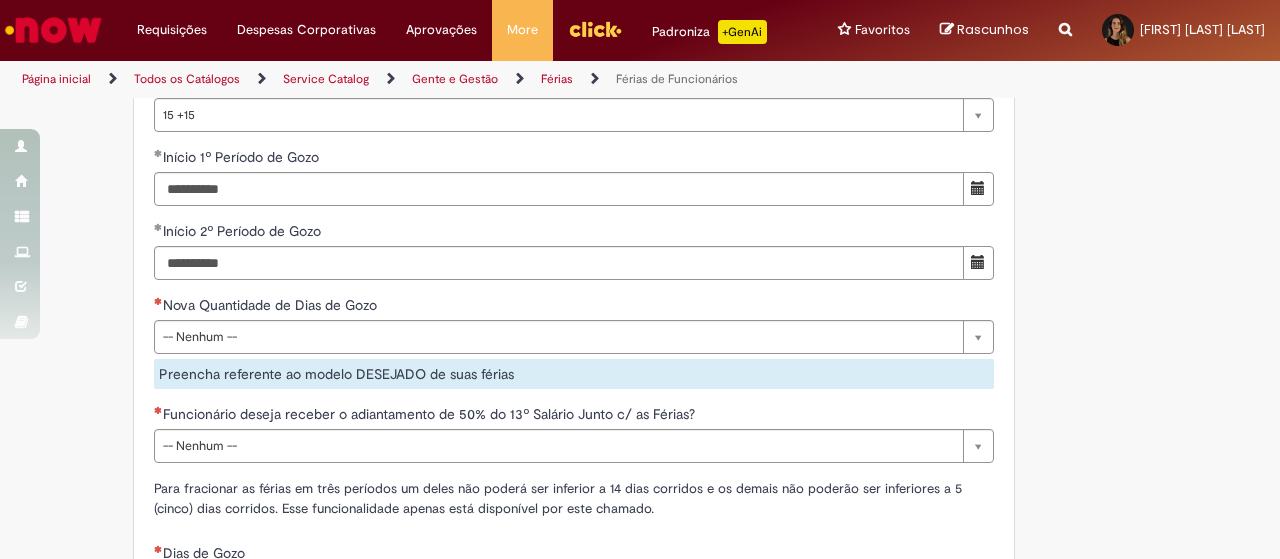 scroll, scrollTop: 1900, scrollLeft: 0, axis: vertical 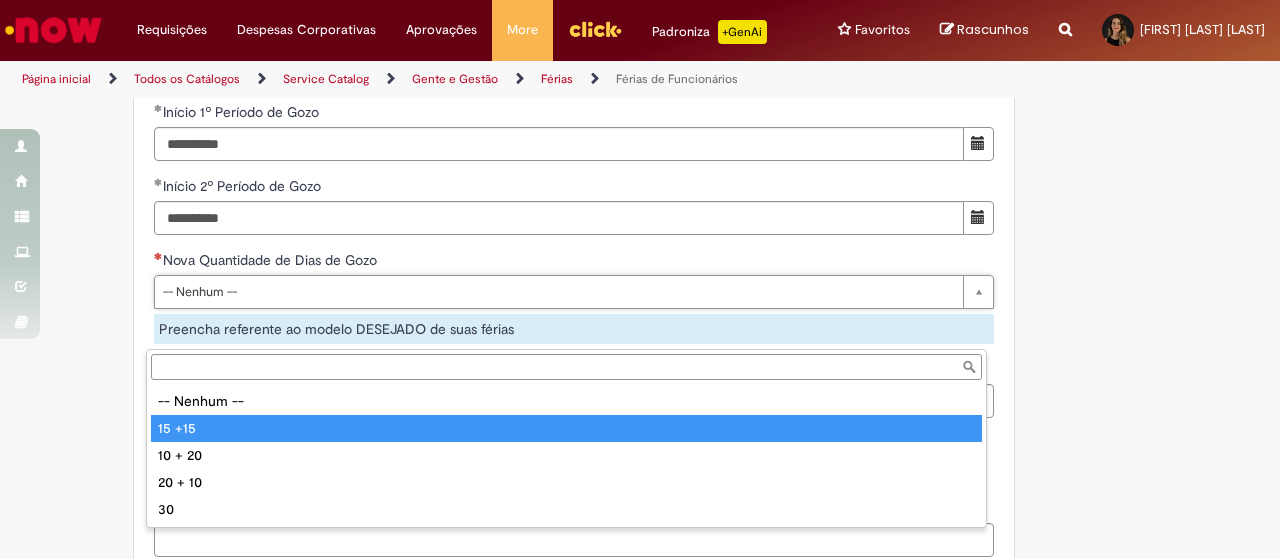 type on "******" 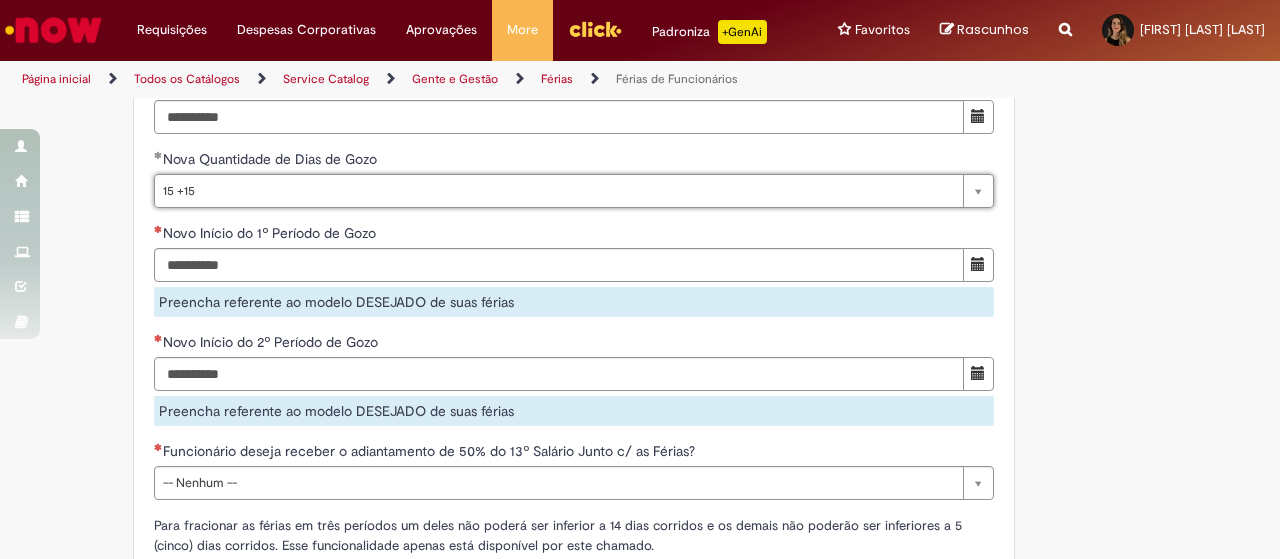 scroll, scrollTop: 2200, scrollLeft: 0, axis: vertical 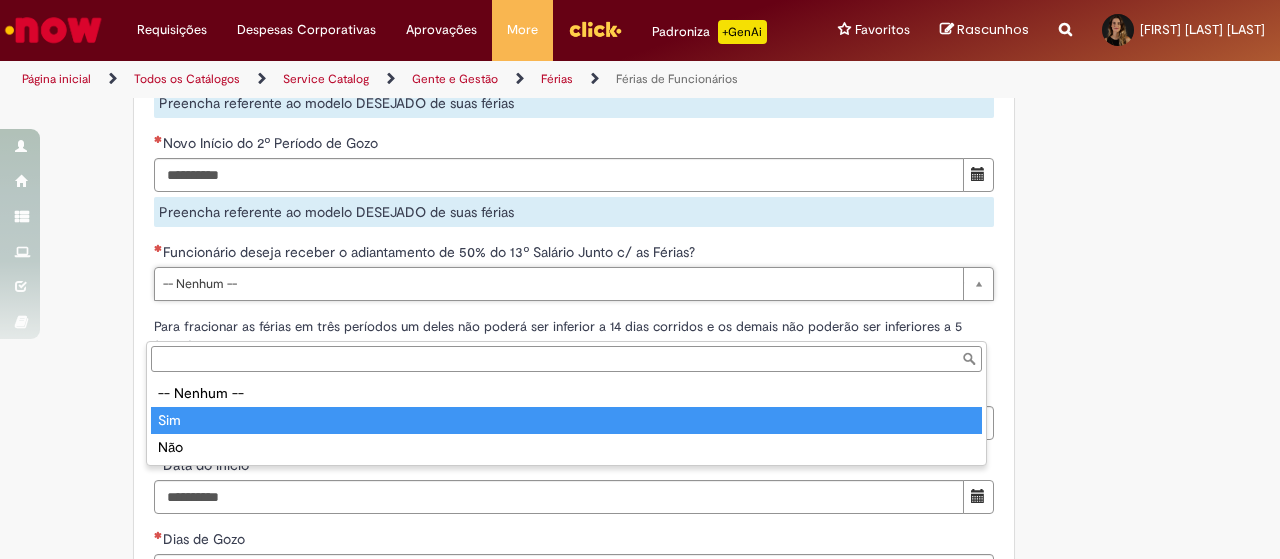 type on "***" 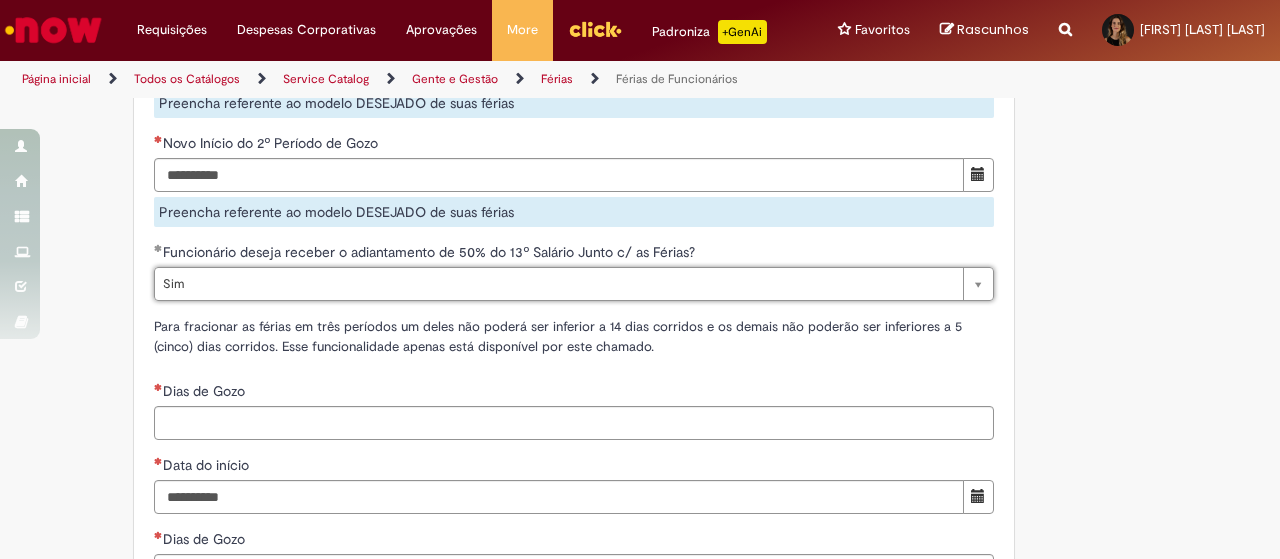 scroll, scrollTop: 2300, scrollLeft: 0, axis: vertical 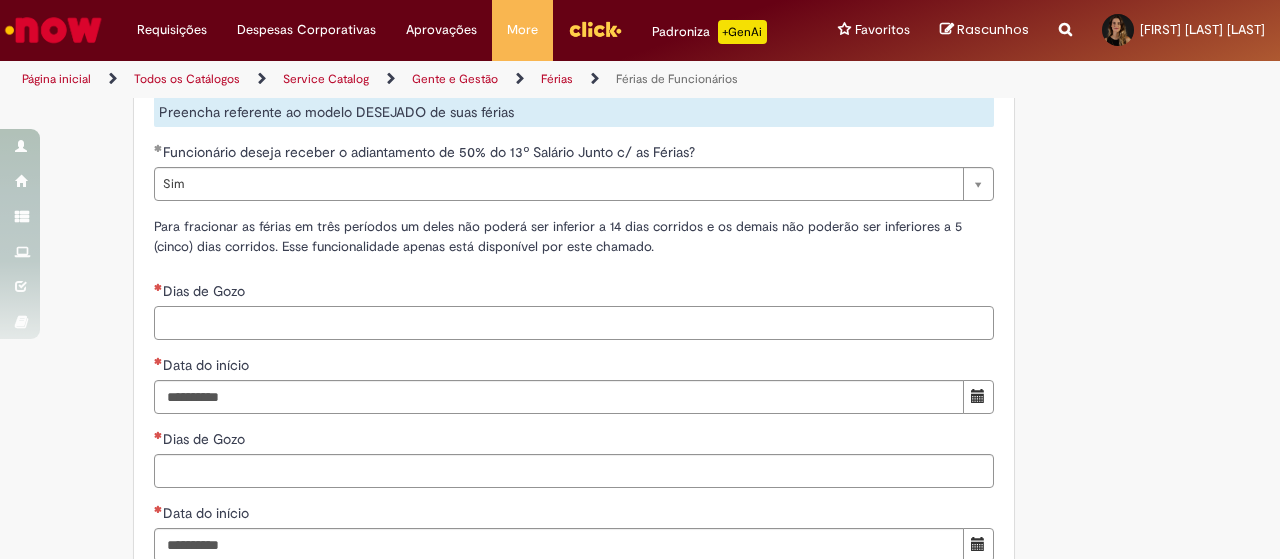 click on "Dias de Gozo" at bounding box center [574, 323] 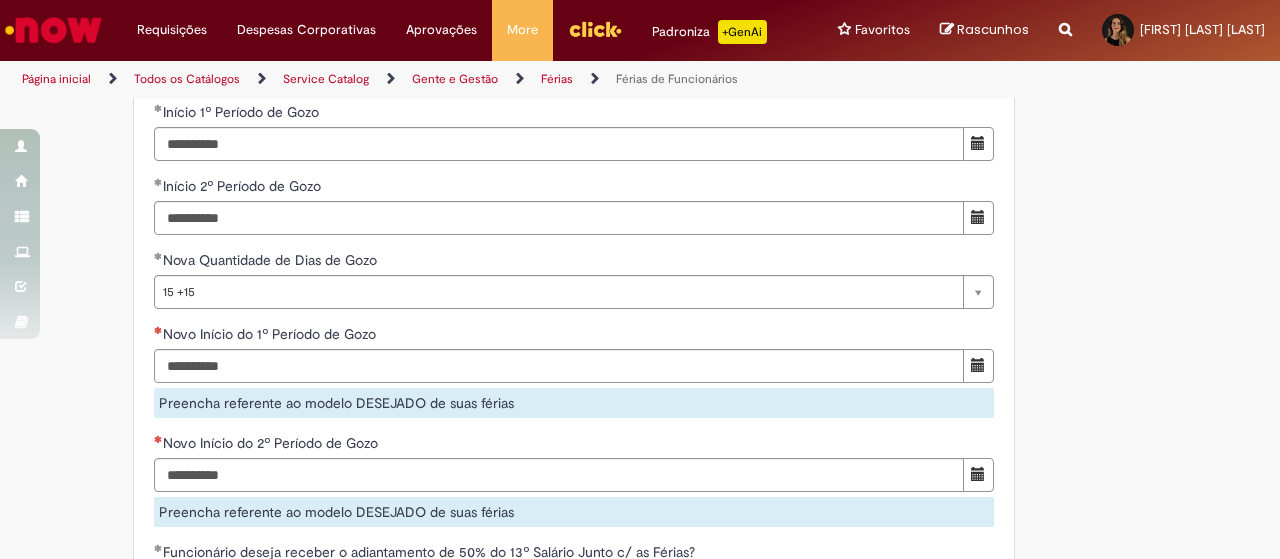 scroll, scrollTop: 2000, scrollLeft: 0, axis: vertical 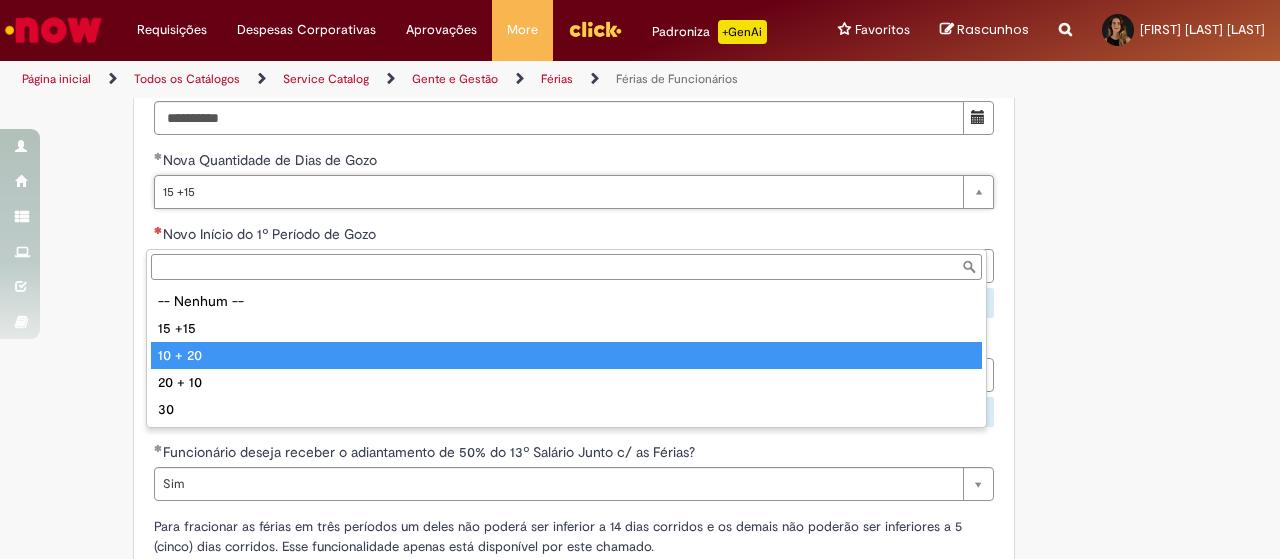 type on "******" 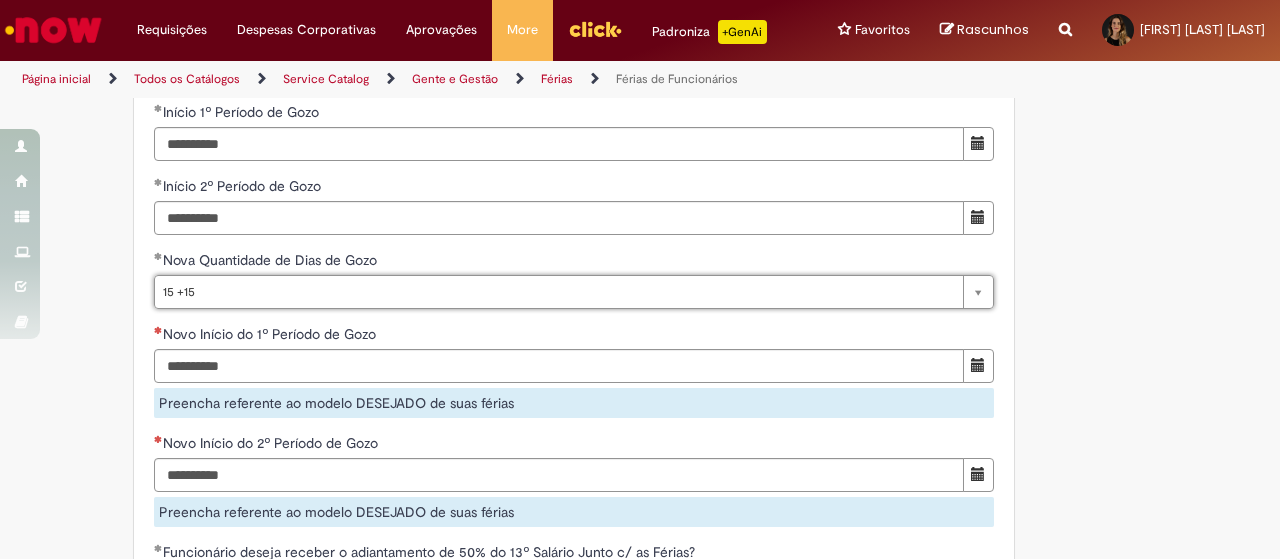 scroll, scrollTop: 1600, scrollLeft: 0, axis: vertical 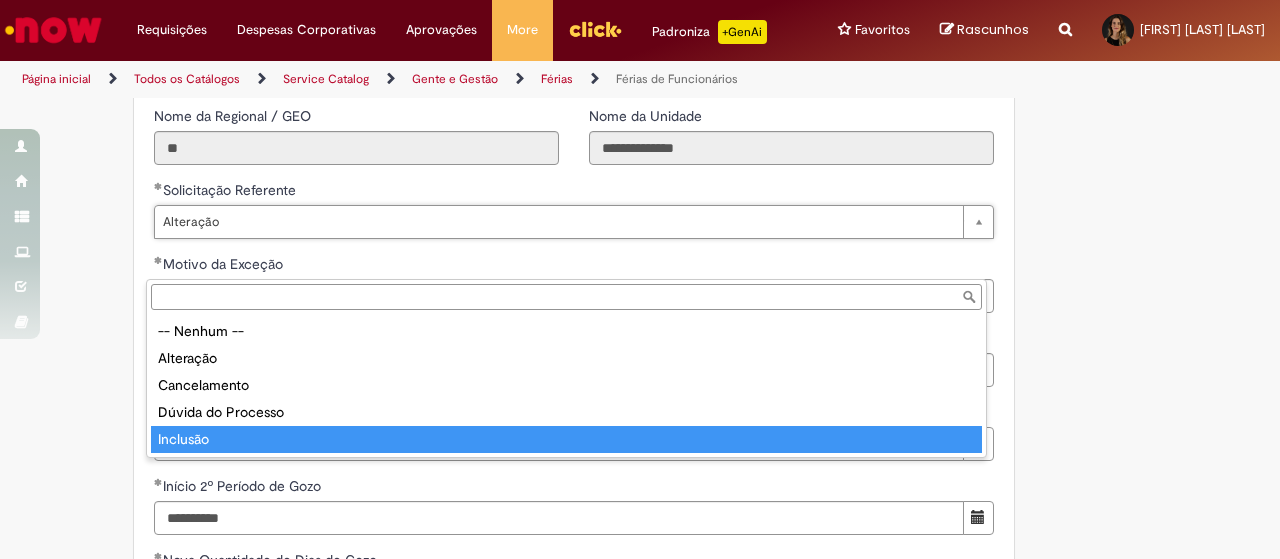 type on "********" 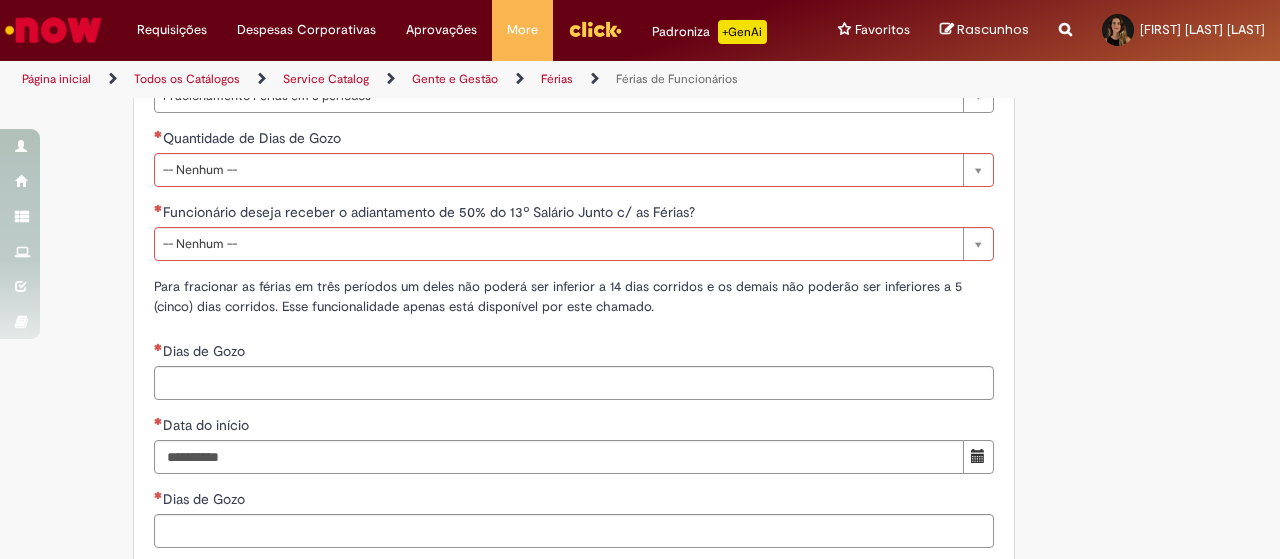 scroll, scrollTop: 1600, scrollLeft: 0, axis: vertical 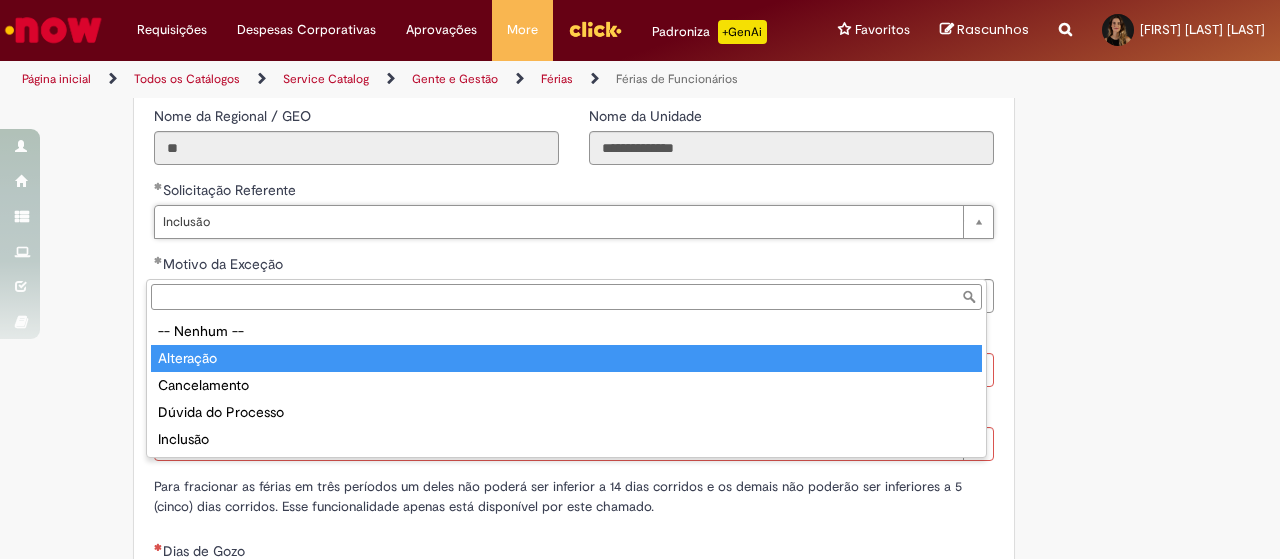 type on "*********" 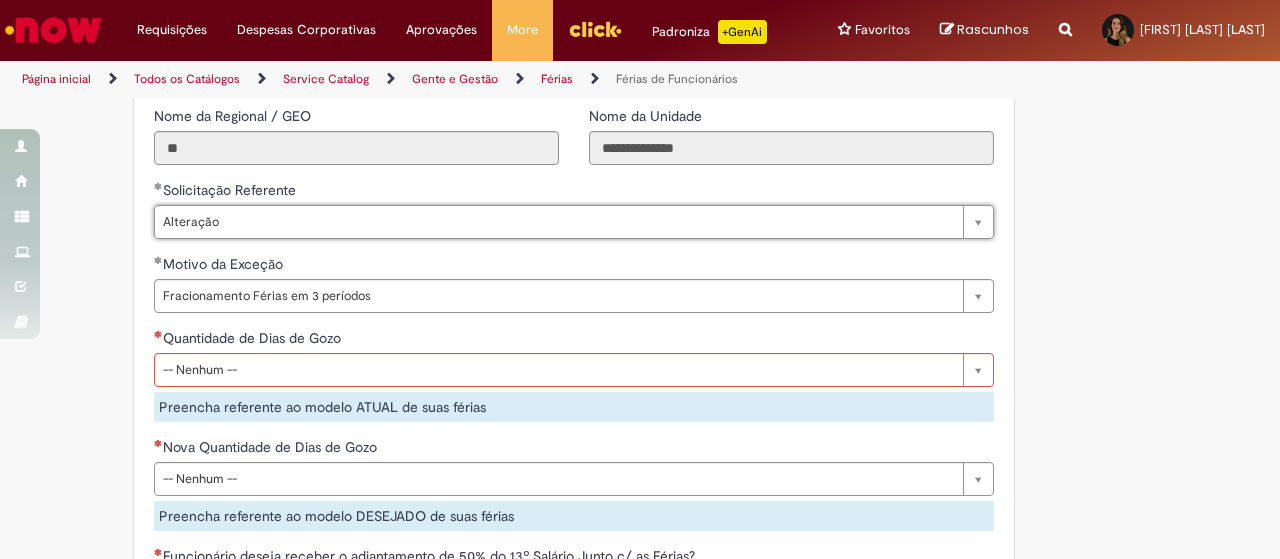 scroll, scrollTop: 0, scrollLeft: 50, axis: horizontal 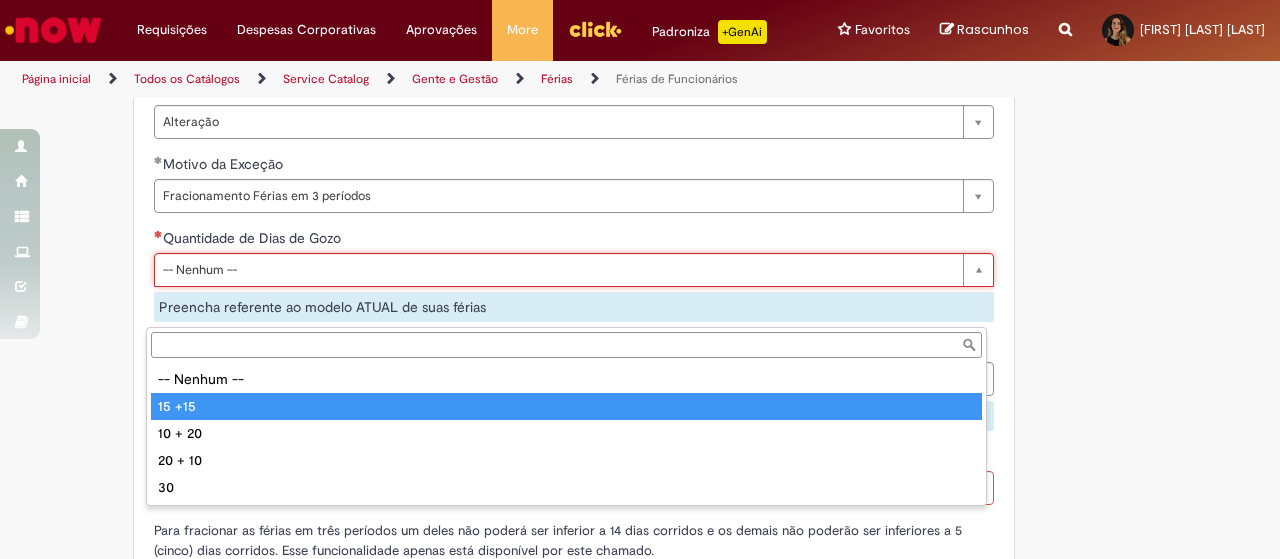 type on "******" 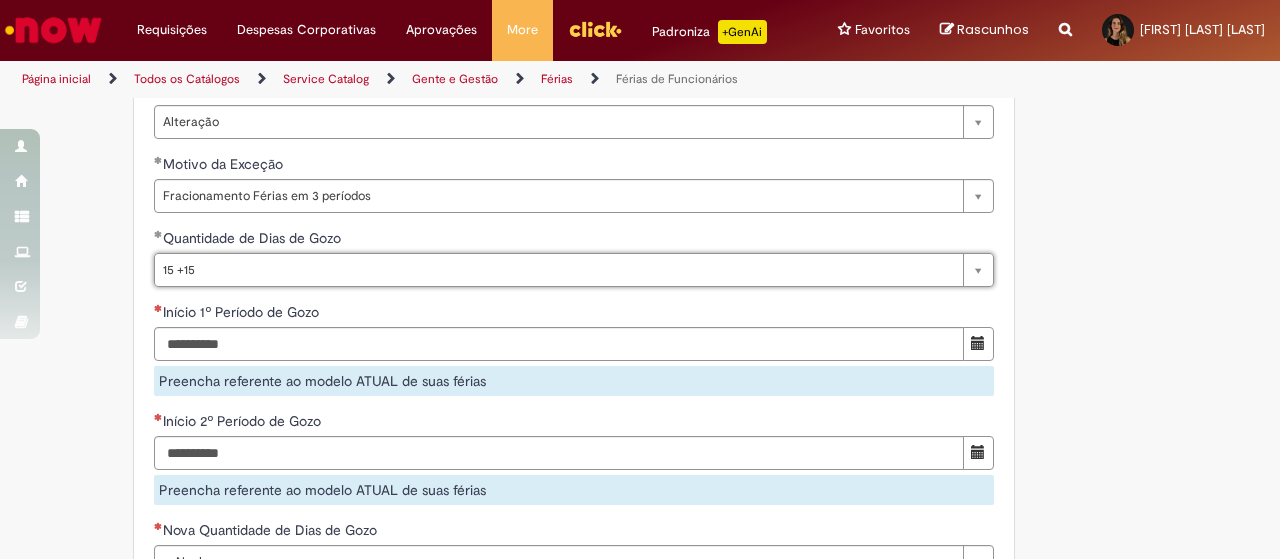 scroll, scrollTop: 0, scrollLeft: 35, axis: horizontal 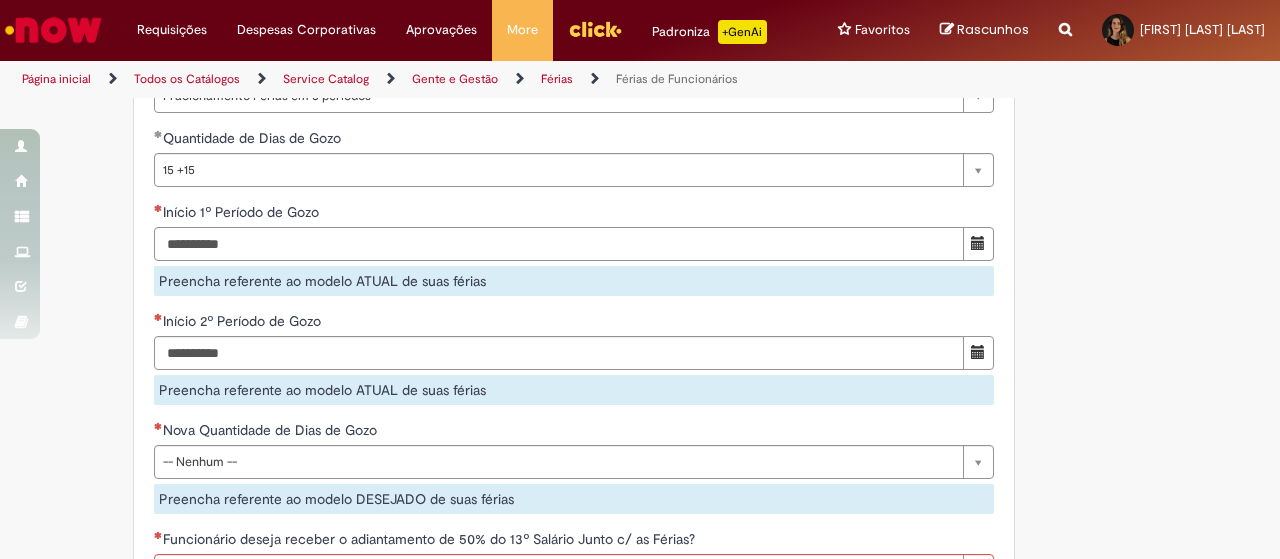 click on "Início 1º Período de Gozo" at bounding box center [559, 244] 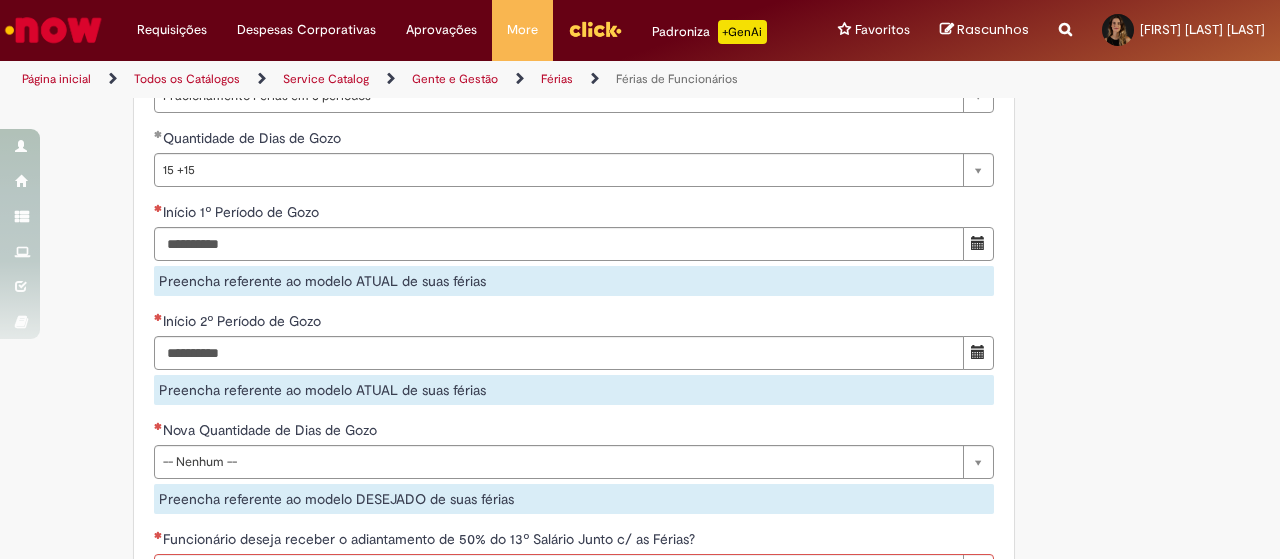 click on "**********" at bounding box center (574, 629) 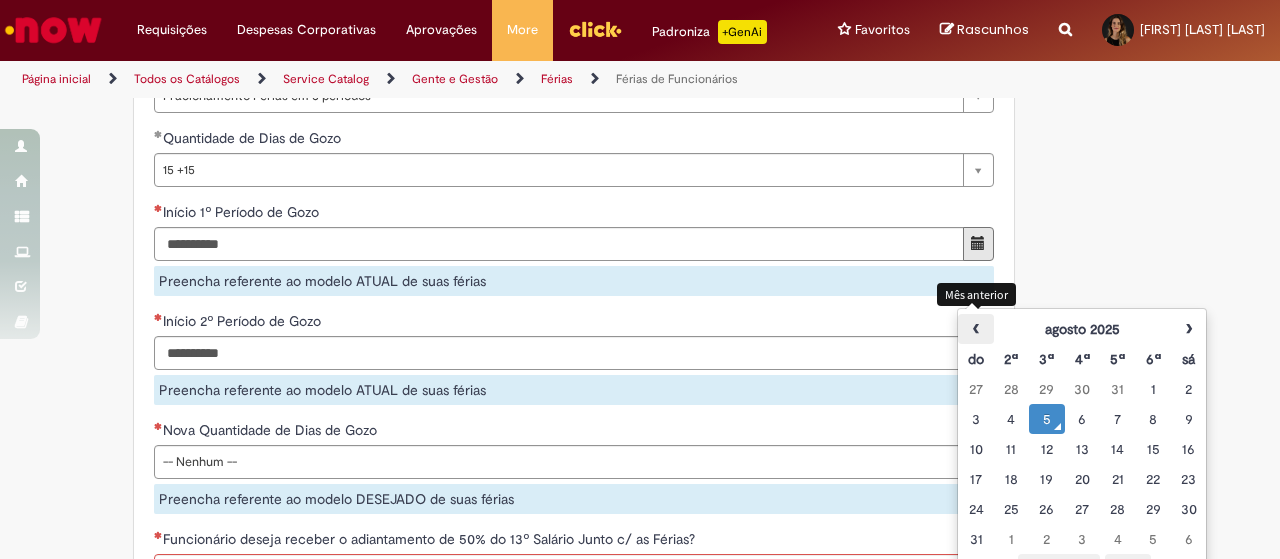 click on "‹" at bounding box center (975, 329) 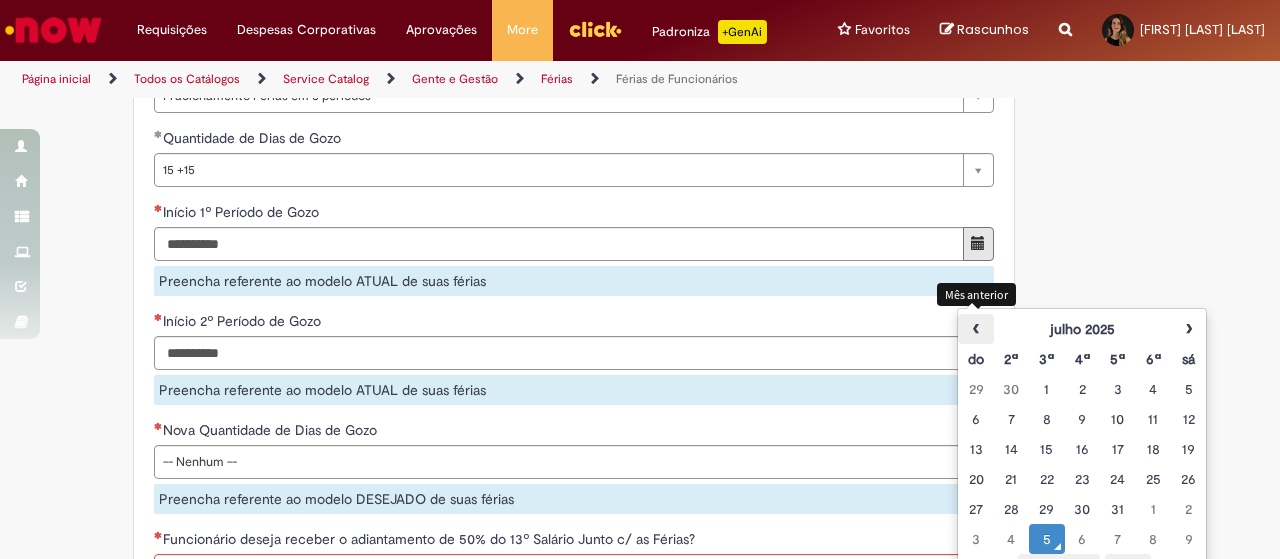 click on "‹" at bounding box center [975, 329] 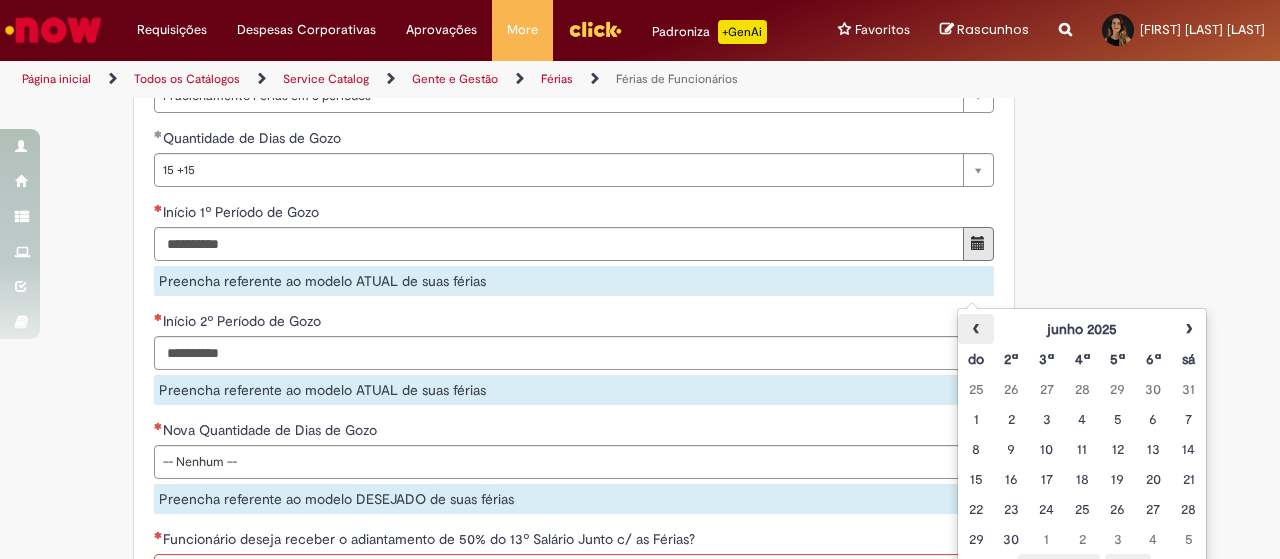 click on "‹" at bounding box center (975, 329) 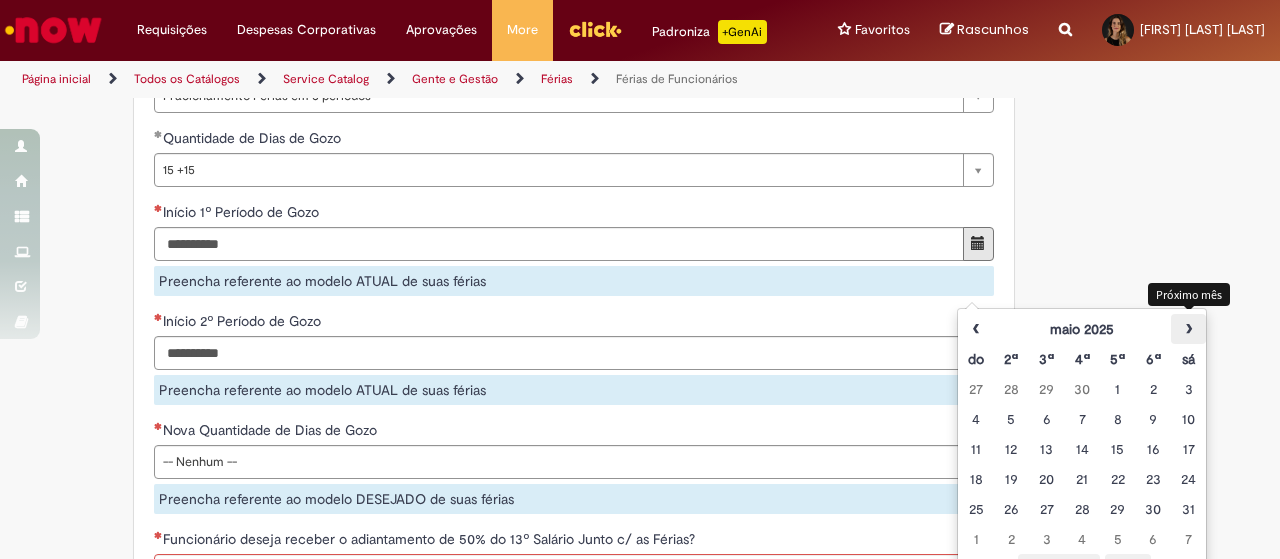 click on "›" at bounding box center (1188, 329) 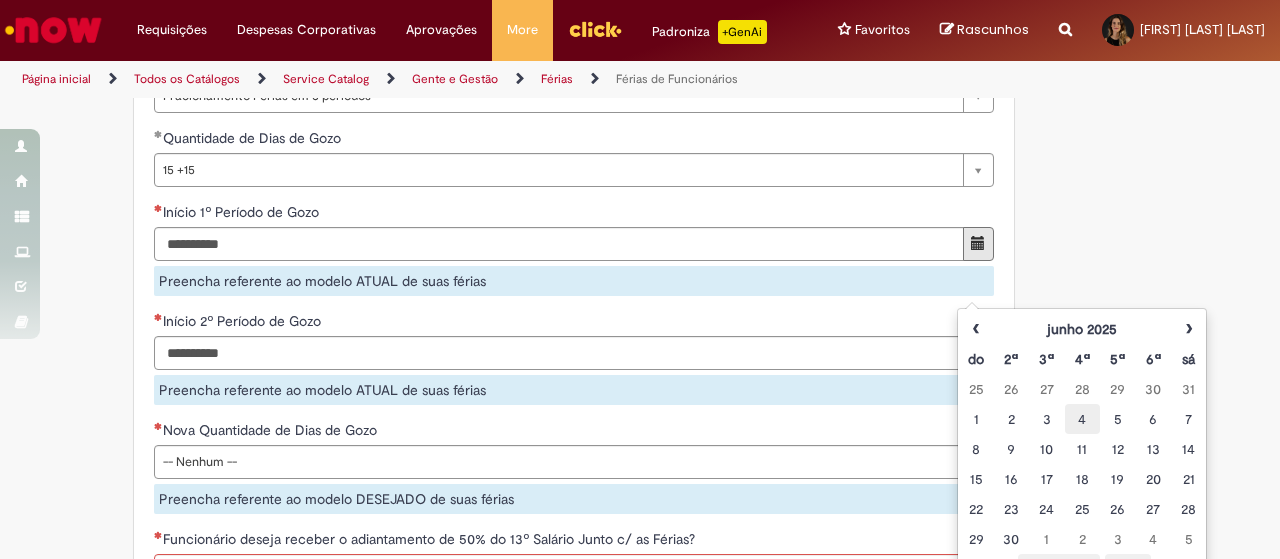 click on "4" at bounding box center [1082, 419] 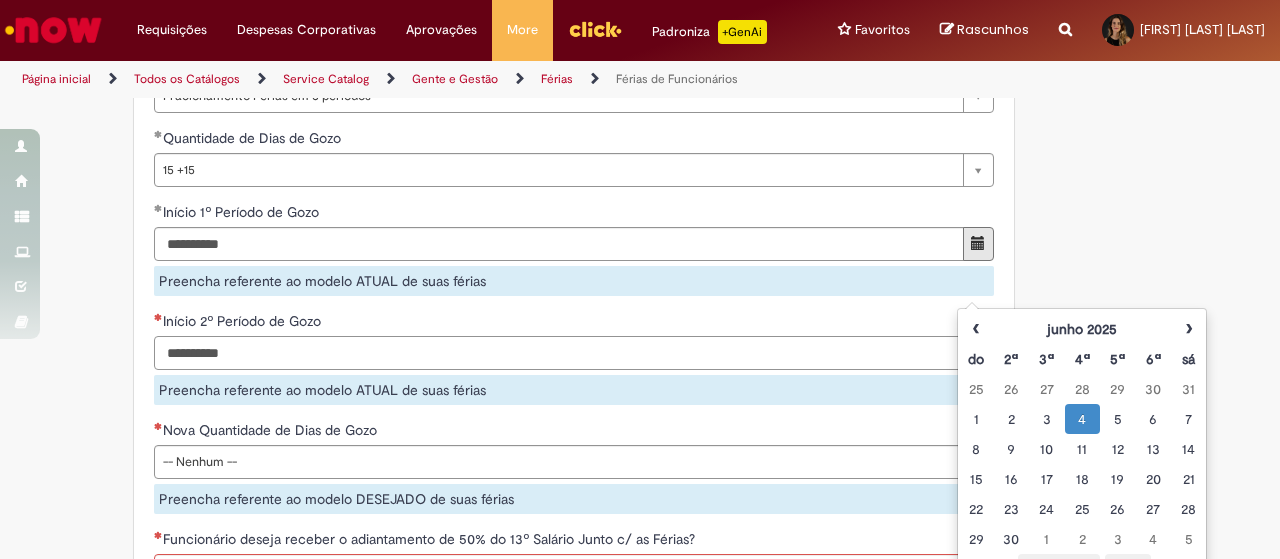 click on "Início 2º Período de Gozo  Preencha referente ao modelo ATUAL de suas férias" at bounding box center [574, 358] 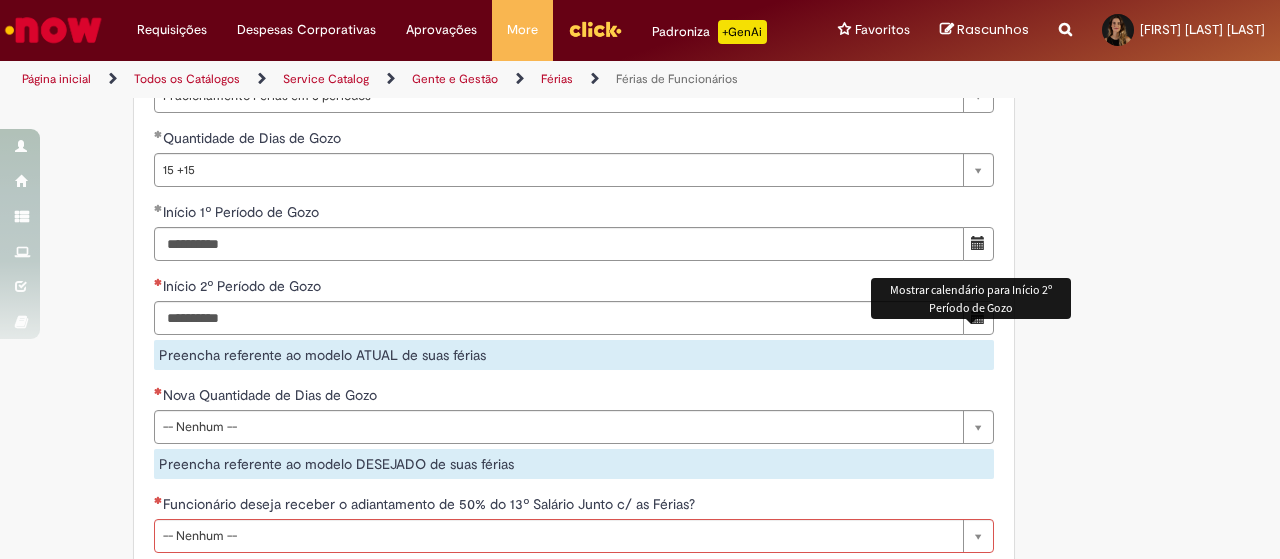 click at bounding box center [978, 317] 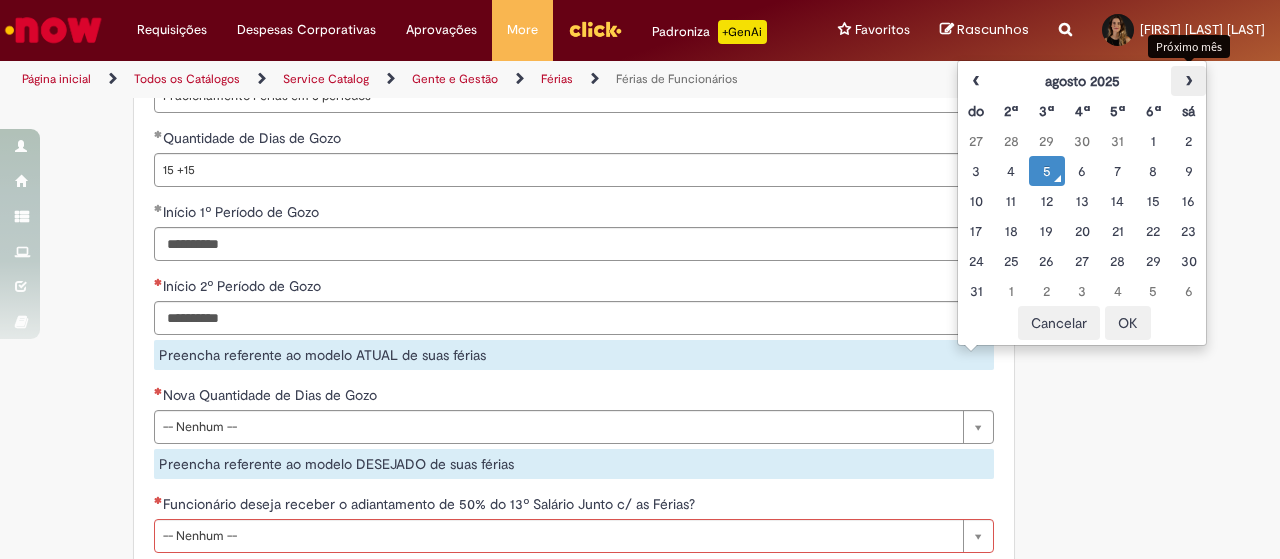 click on "›" at bounding box center (1188, 81) 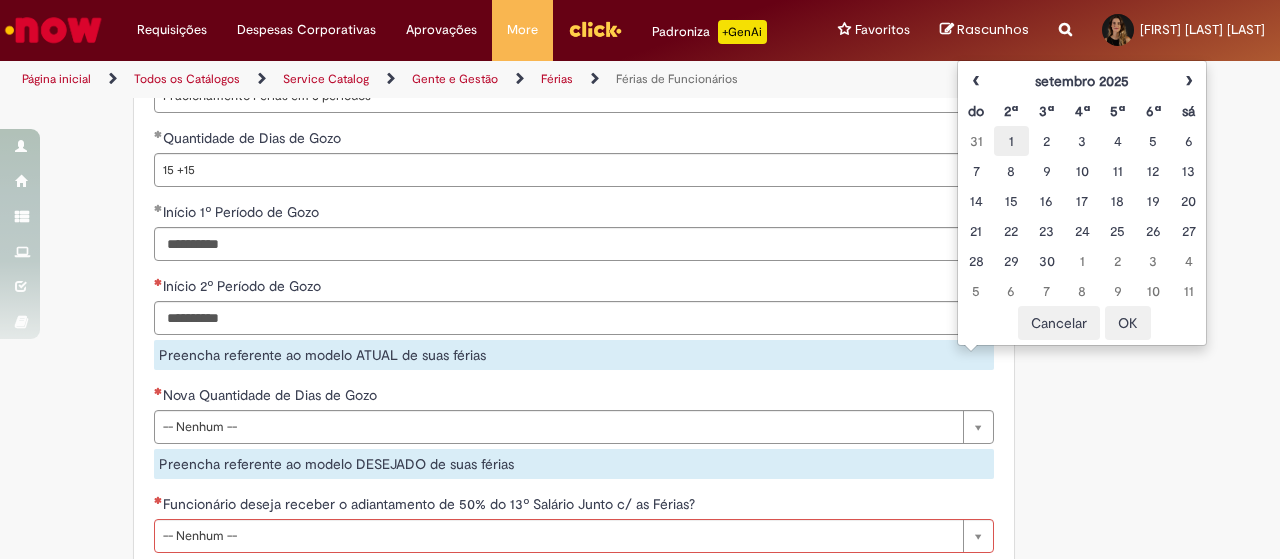click on "1" at bounding box center (1011, 141) 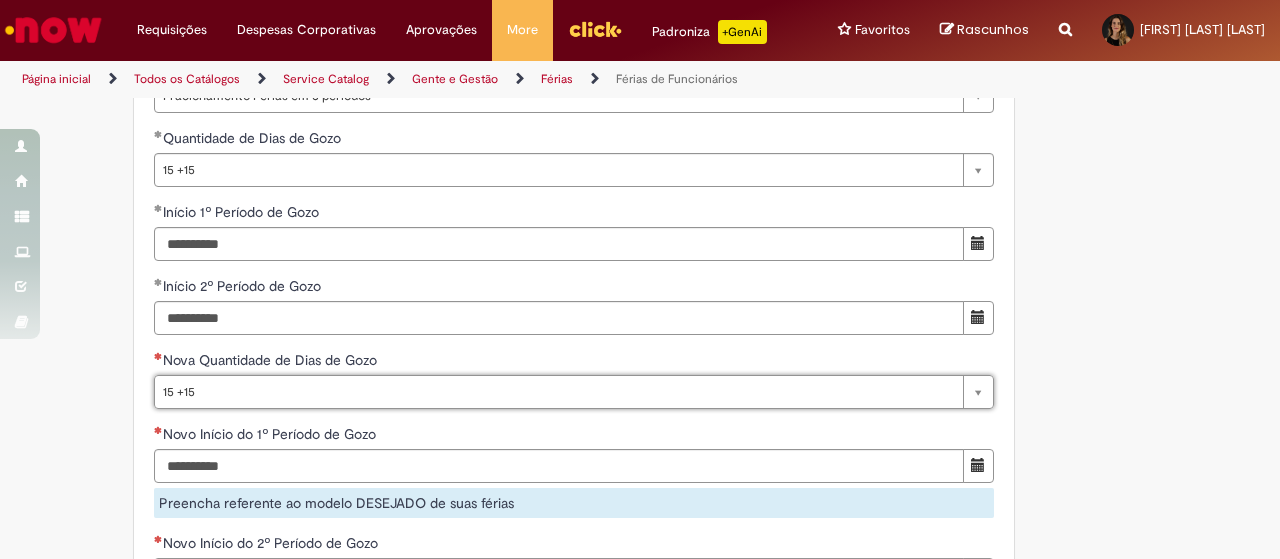 type on "******" 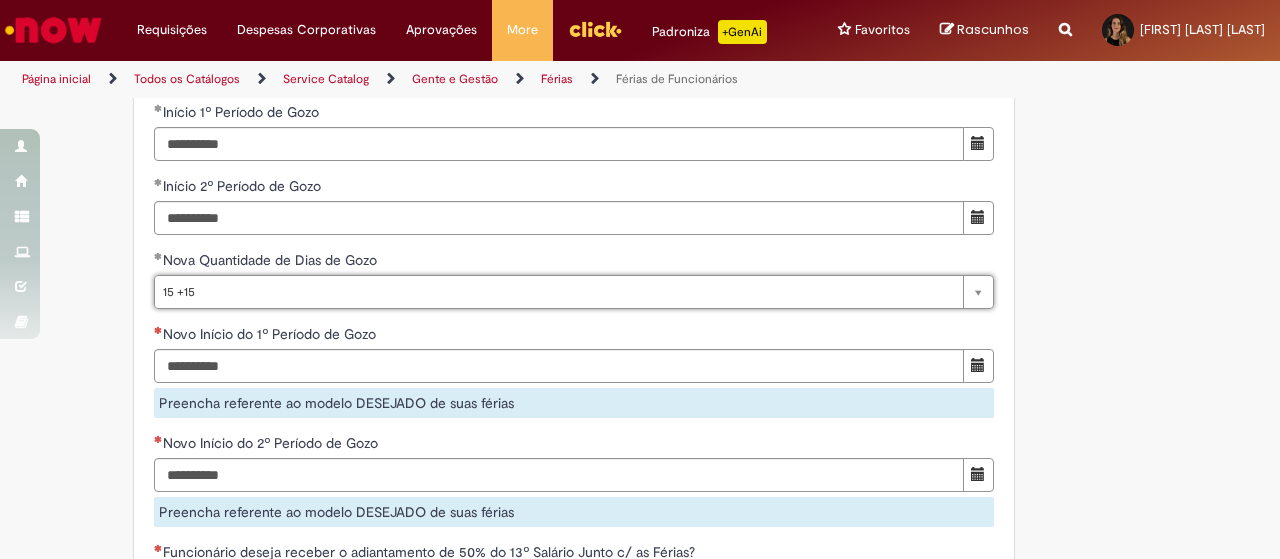scroll, scrollTop: 2000, scrollLeft: 0, axis: vertical 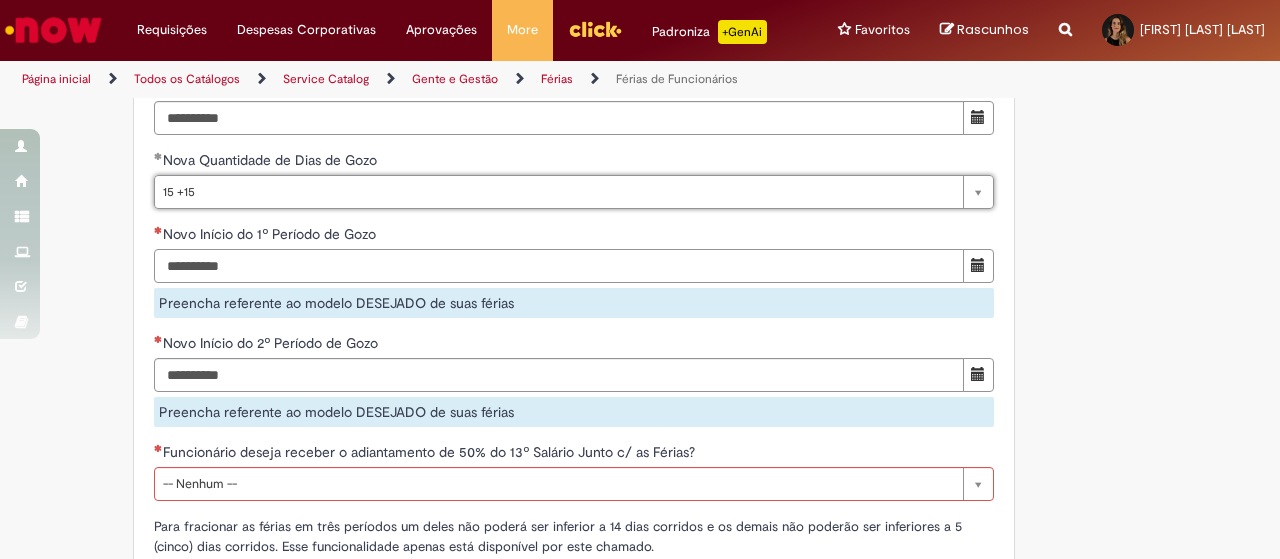 click on "Novo Início do 1º Período de Gozo" at bounding box center (559, 266) 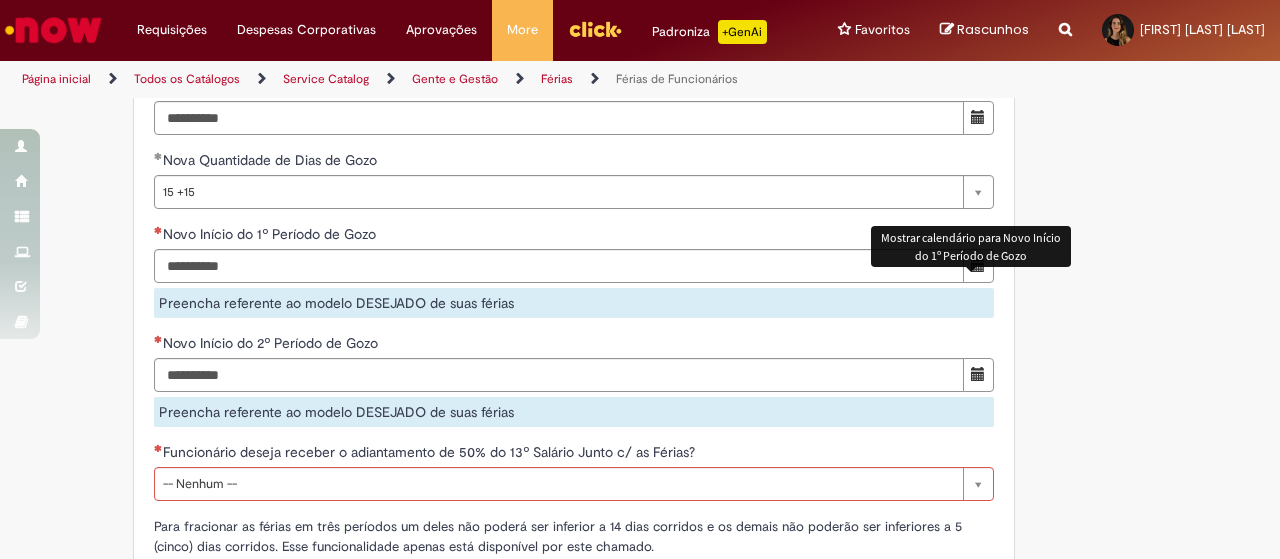 click at bounding box center [978, 266] 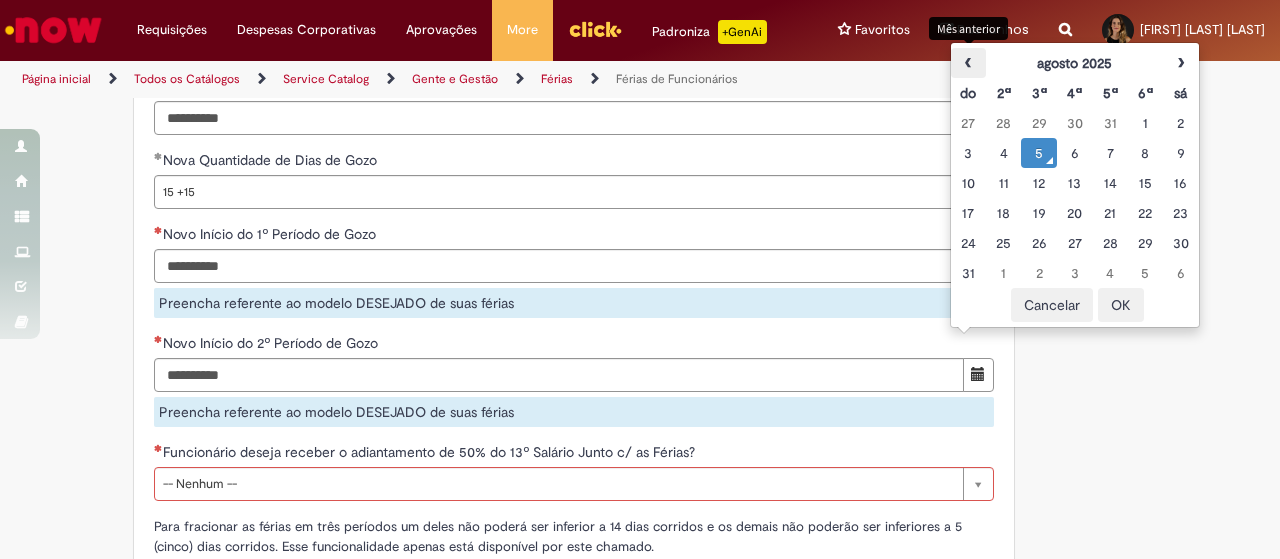 click on "‹" at bounding box center [968, 63] 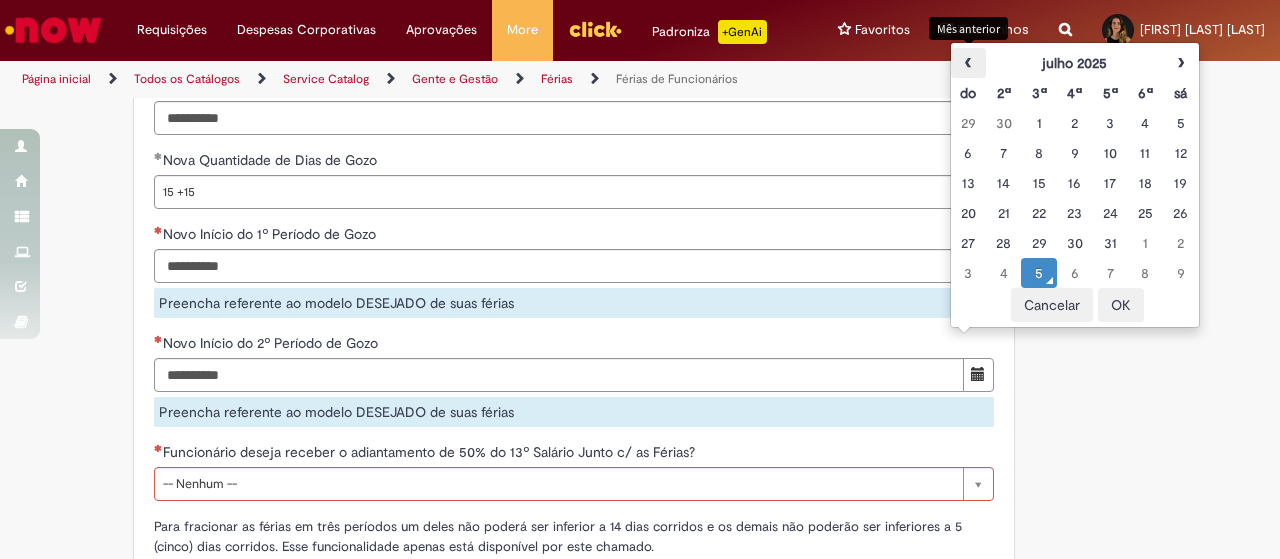 click on "‹" at bounding box center [968, 63] 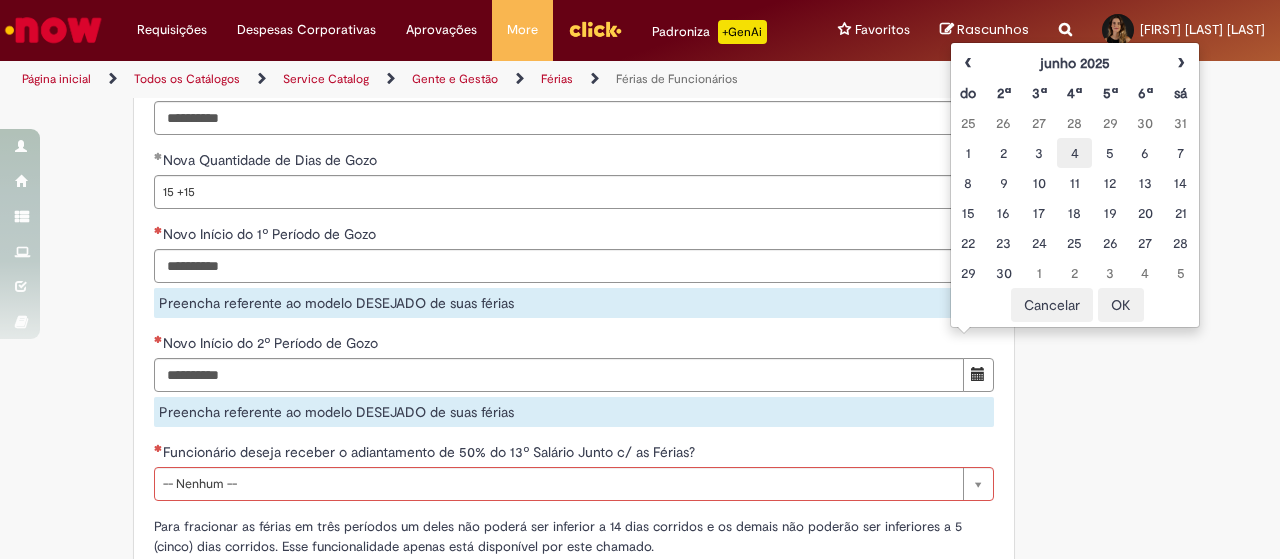 click on "4" at bounding box center [1074, 153] 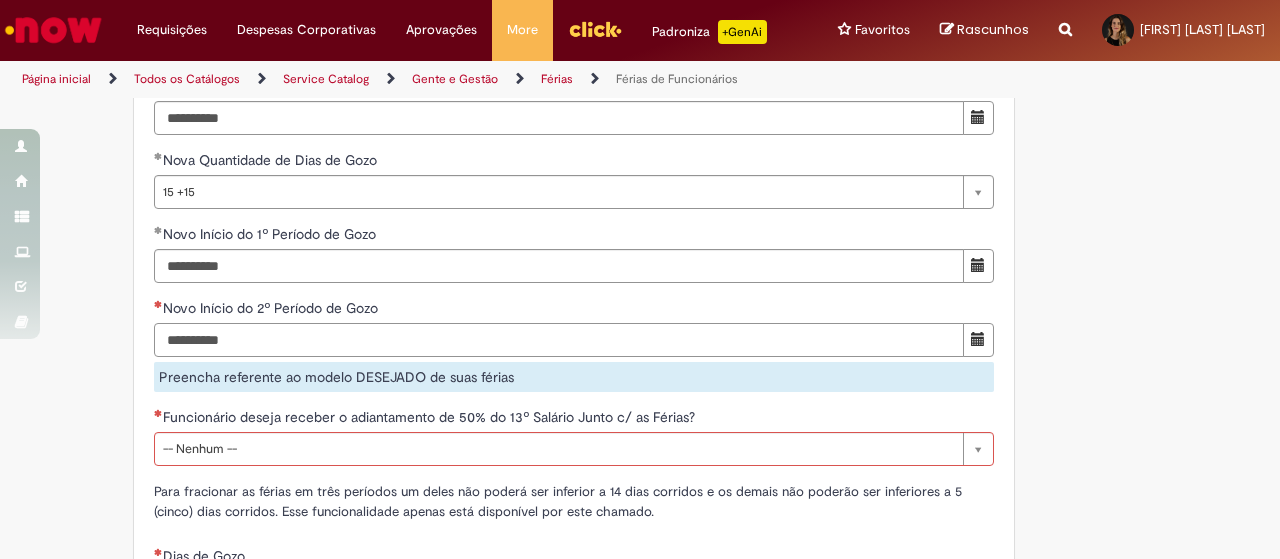click on "Novo Início do 2º Período de Gozo  Preencha referente ao modelo DESEJADO de suas férias" at bounding box center (574, 345) 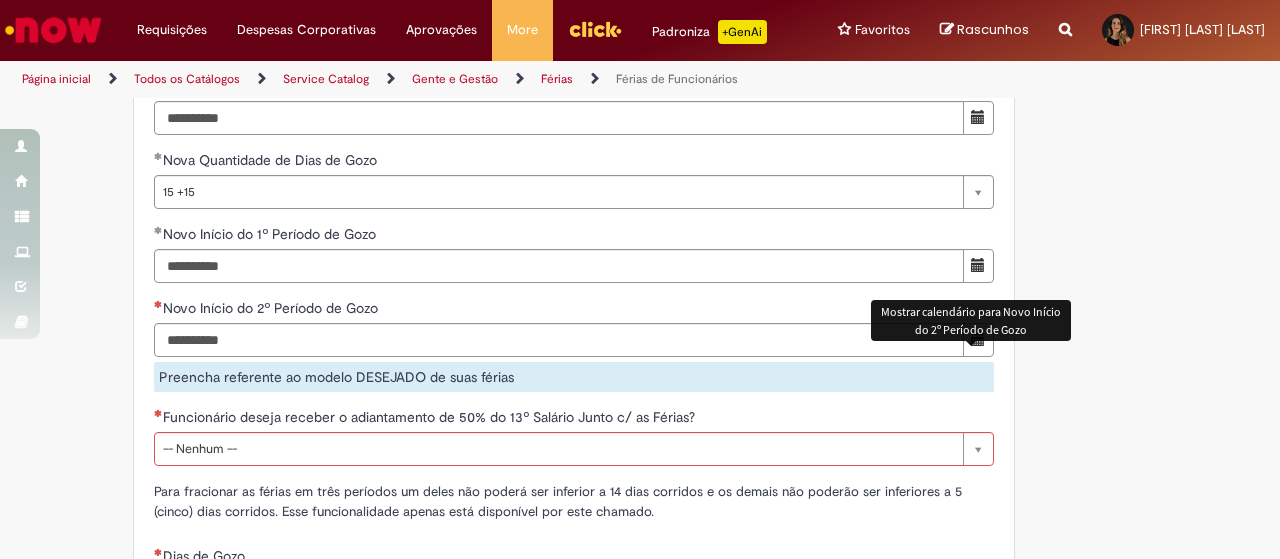 click at bounding box center [978, 339] 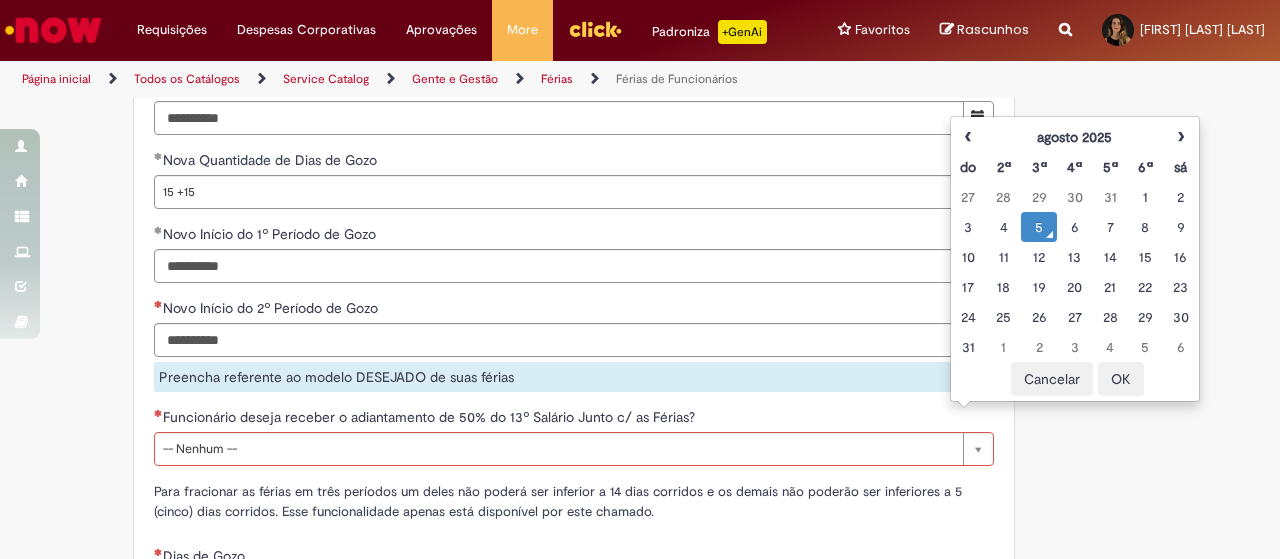 click on "sá" at bounding box center (1180, 167) 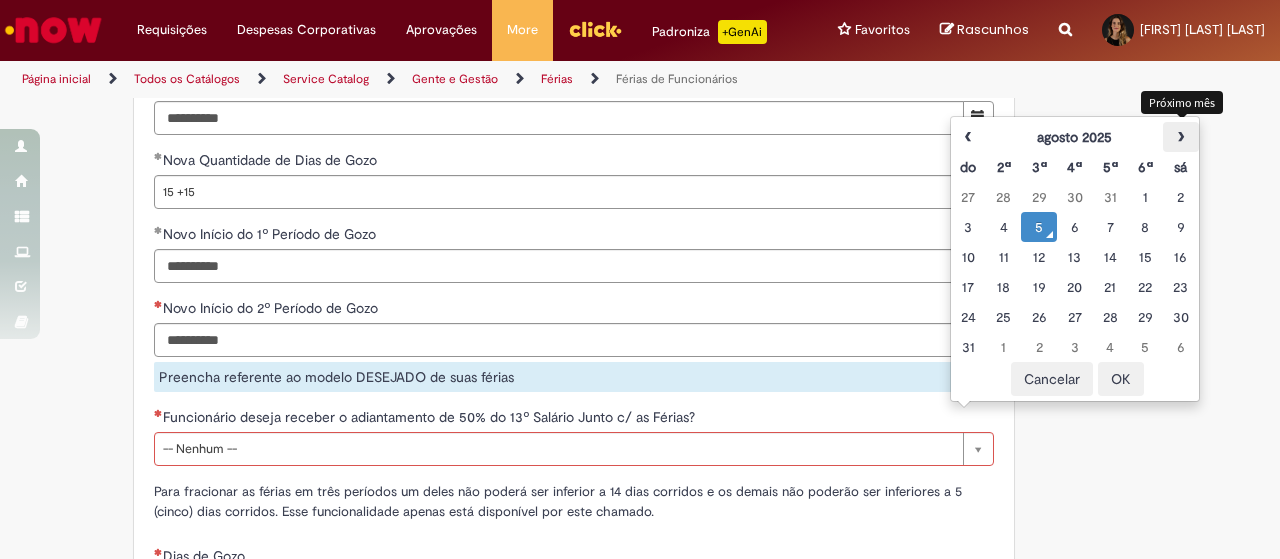 click on "›" at bounding box center [1180, 137] 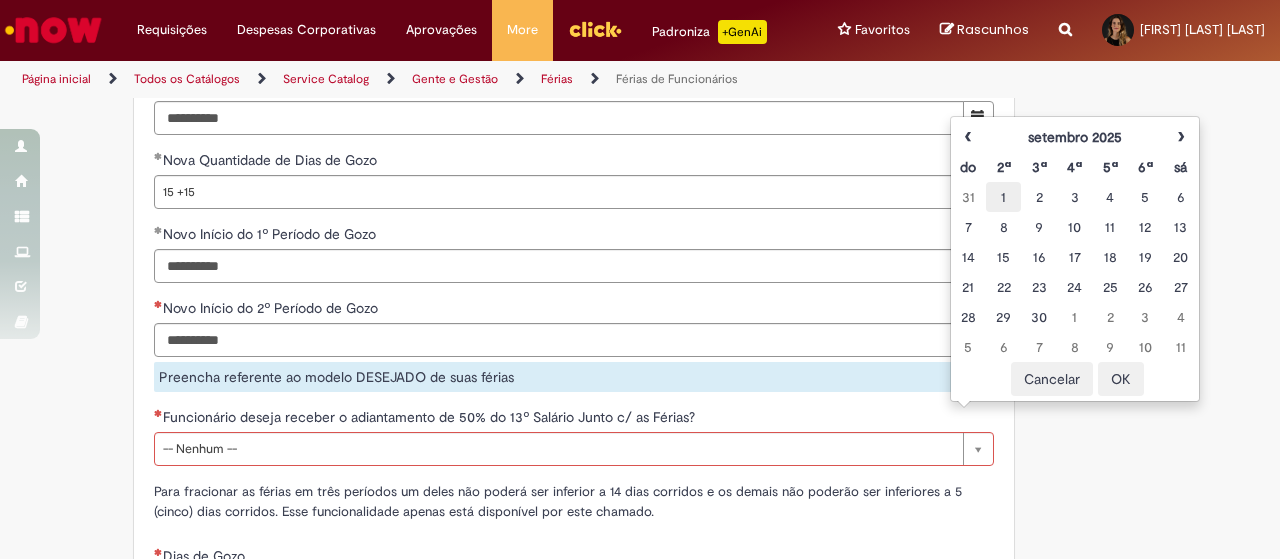 click on "1" at bounding box center (1003, 197) 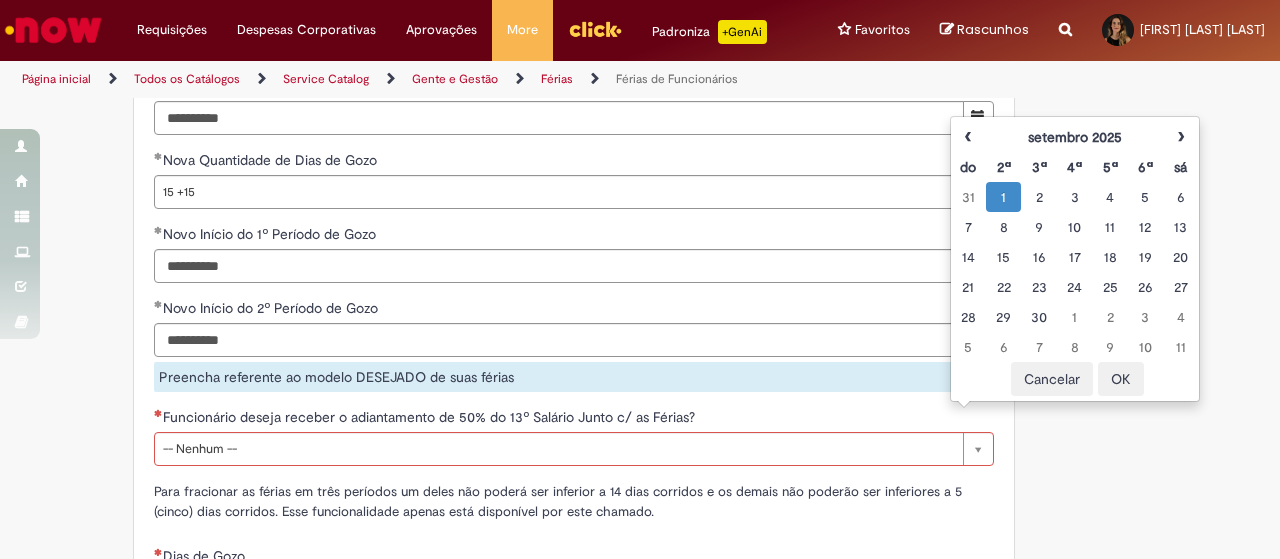 click on "Adicionar a Favoritos
Férias de Funcionários
Oferta destinada para esclarecimento de dúvidas e inclusões/exceções/cancelamentos de férias por exceções.
Utilize esta oferta:
Para ajustar, cancelar ou incluir férias com menos de 35 dias para o início;
Para fracionar suas férias em 03 períodos (se elegível);
Caso Click apresente alguma instabilidade no serviço de Férias que, mesmo após você abrir um  incidente  (e tiver evidência do número), não for corrigido por completo ou  em tempo de ajustar no próprio sistema;
> Para incluir, alterar ou cancelar Férias dentro do prazo de 35 dias de antecedência, é só acessar  Portal Click  > Você > Férias; > Para acessar a Diretriz de Férias, basta  clicar aqui
> Ficou com dúvidas sobre Férias via Termo? É só acessar a   FAQ – Fluxo de alteração de férias por exceção no Click  ou abrir chamado na oferta  ." at bounding box center [542, -113] 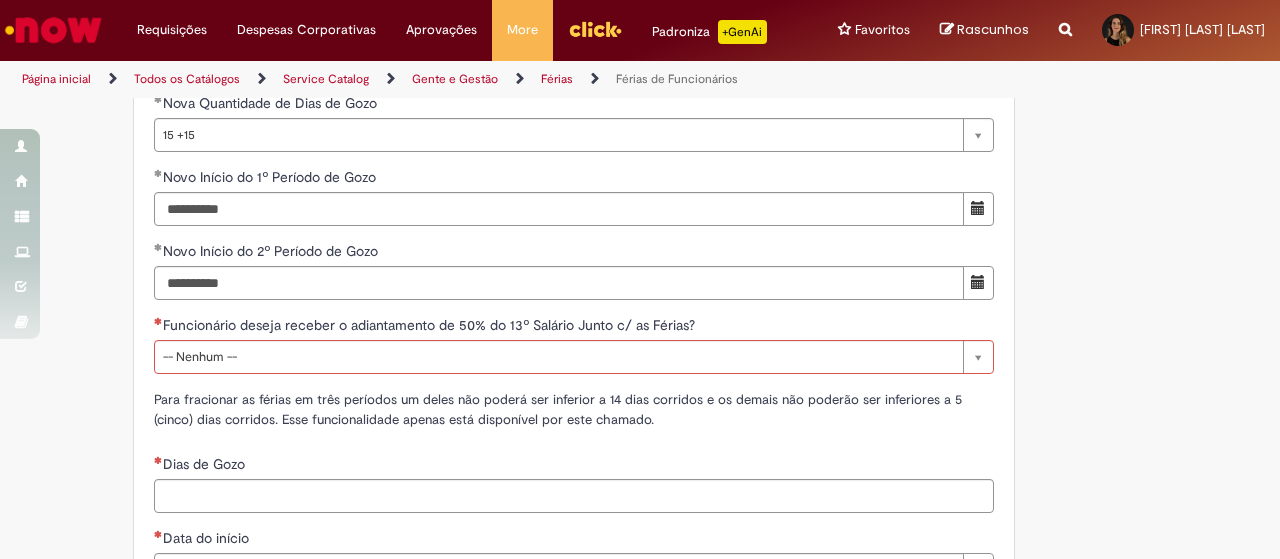 scroll, scrollTop: 2100, scrollLeft: 0, axis: vertical 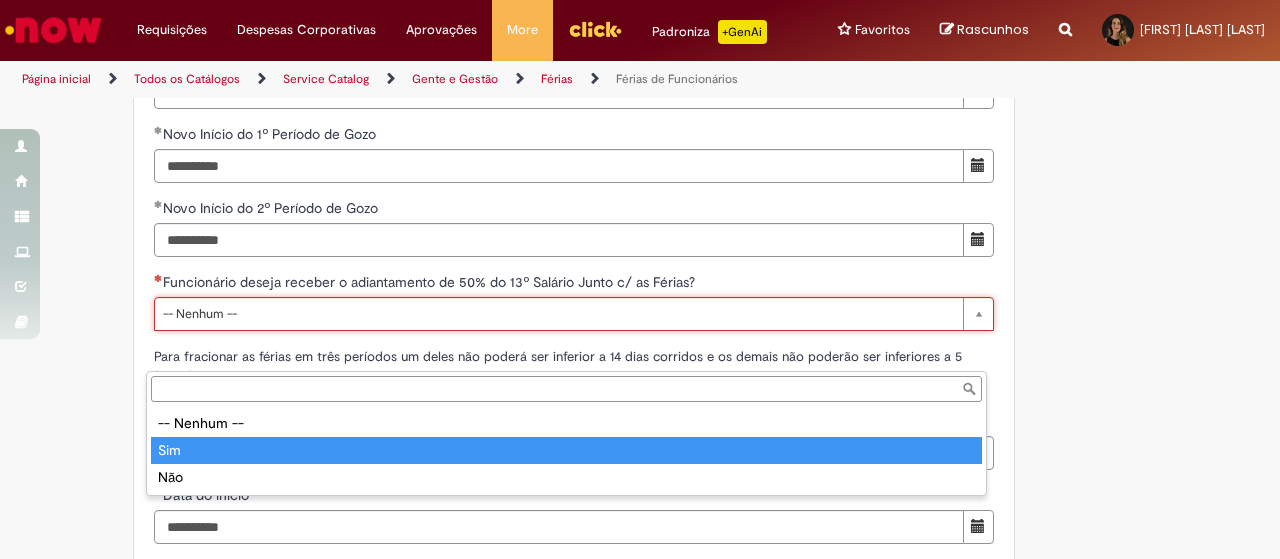 drag, startPoint x: 194, startPoint y: 465, endPoint x: 191, endPoint y: 452, distance: 13.341664 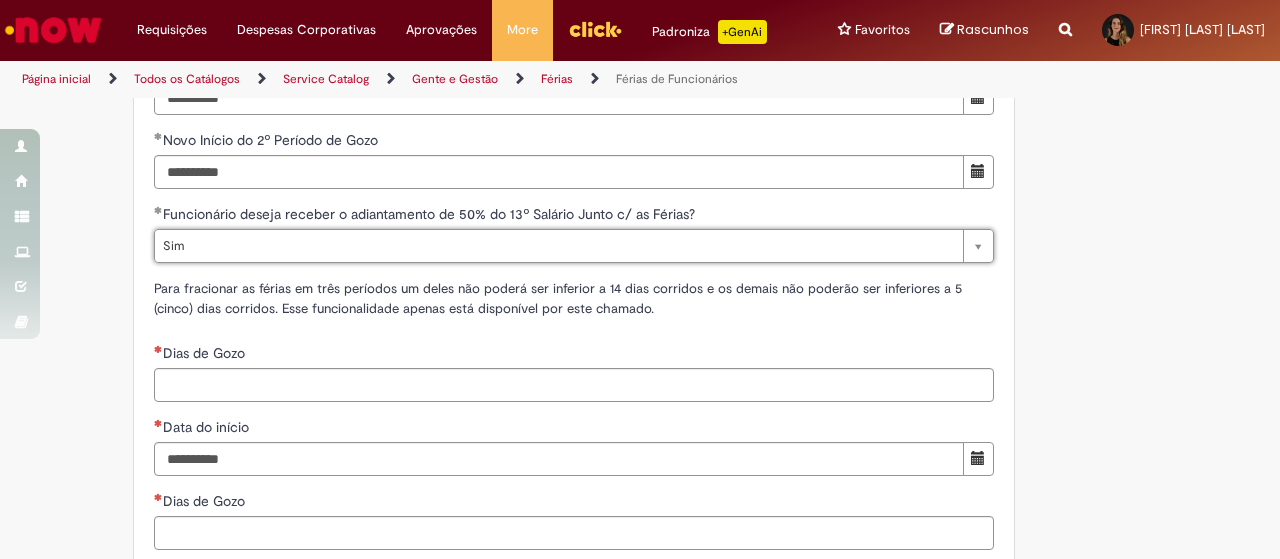 scroll, scrollTop: 2200, scrollLeft: 0, axis: vertical 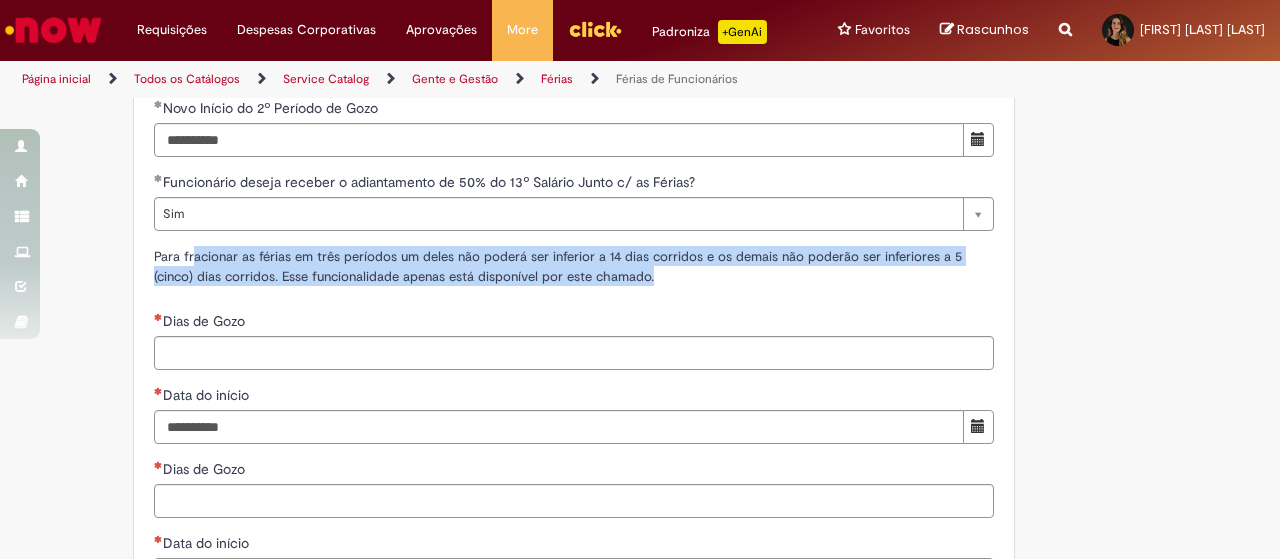 drag, startPoint x: 186, startPoint y: 297, endPoint x: 670, endPoint y: 327, distance: 484.92886 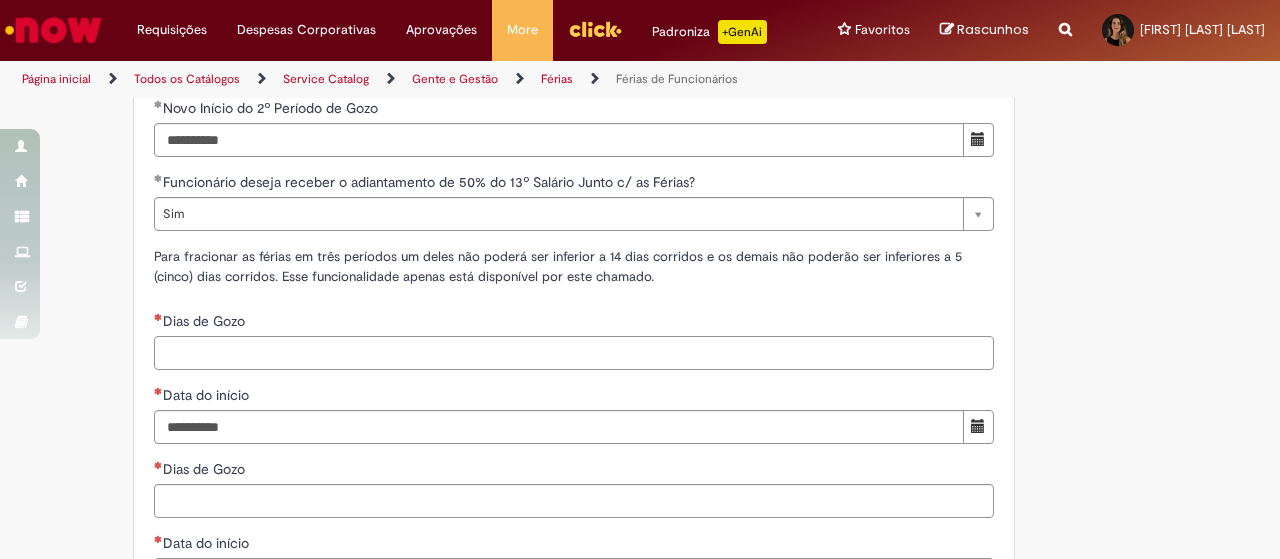 click on "Dias de Gozo" at bounding box center (574, 353) 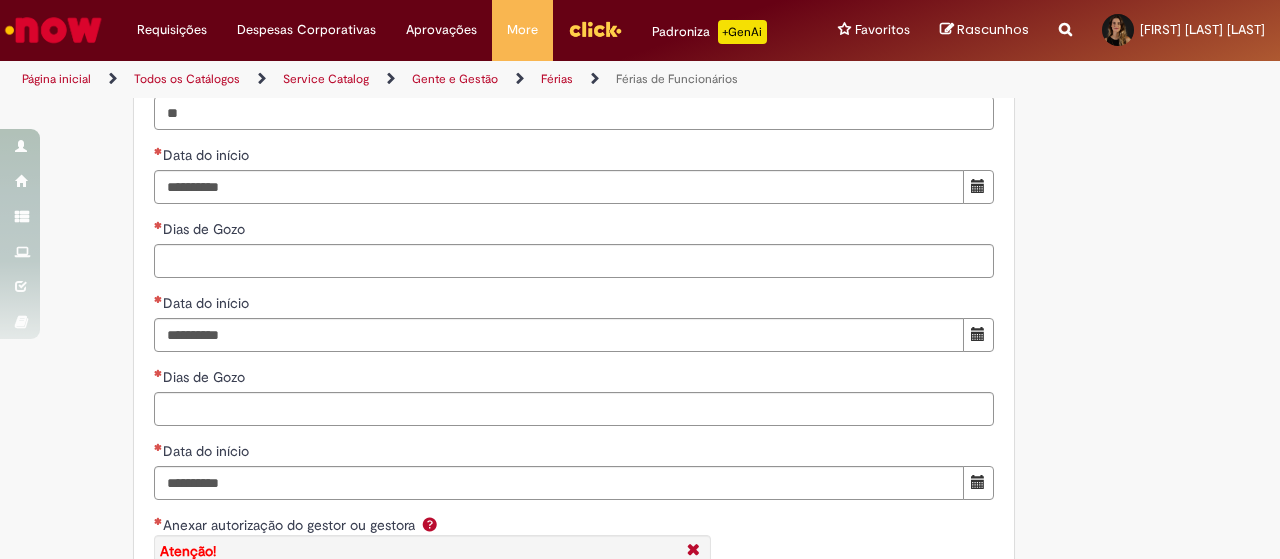 scroll, scrollTop: 2400, scrollLeft: 0, axis: vertical 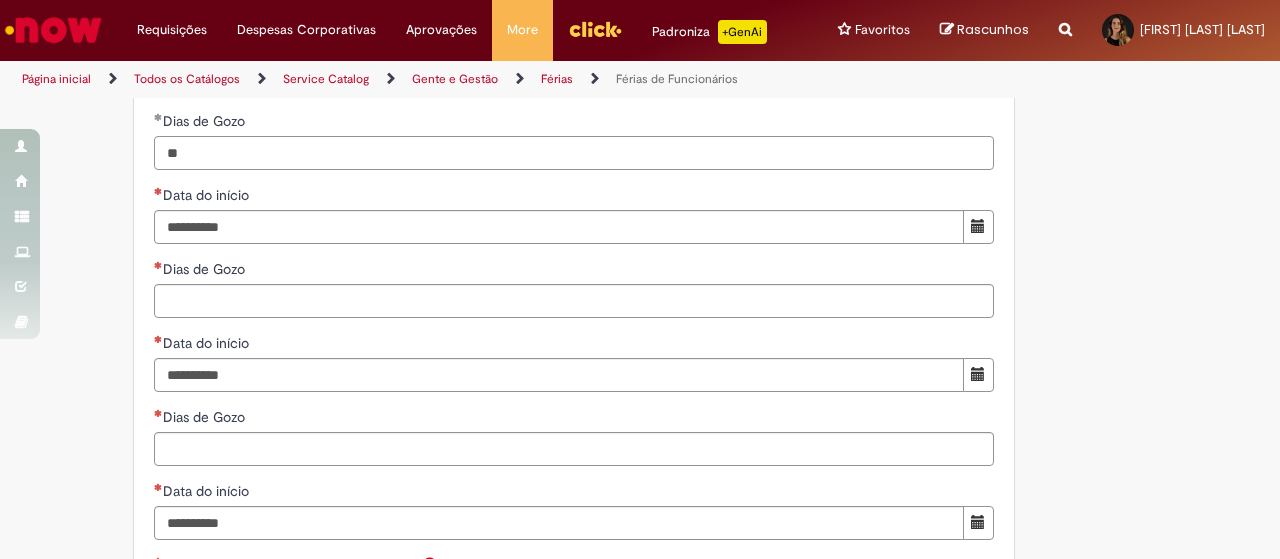 type on "**" 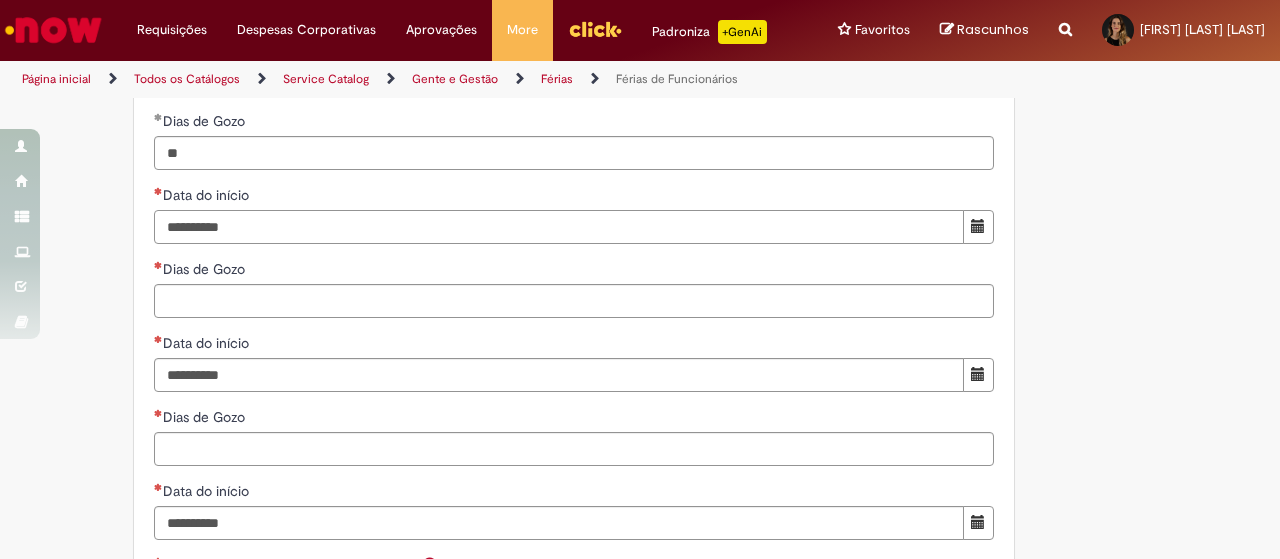 click on "Data do início" at bounding box center [559, 227] 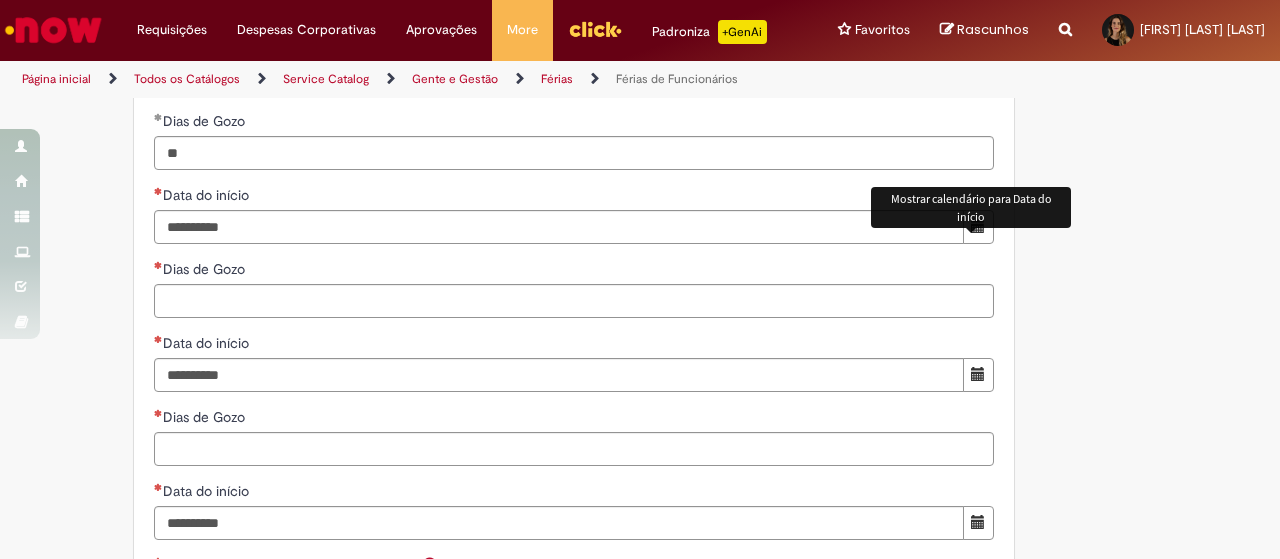 click at bounding box center [978, 227] 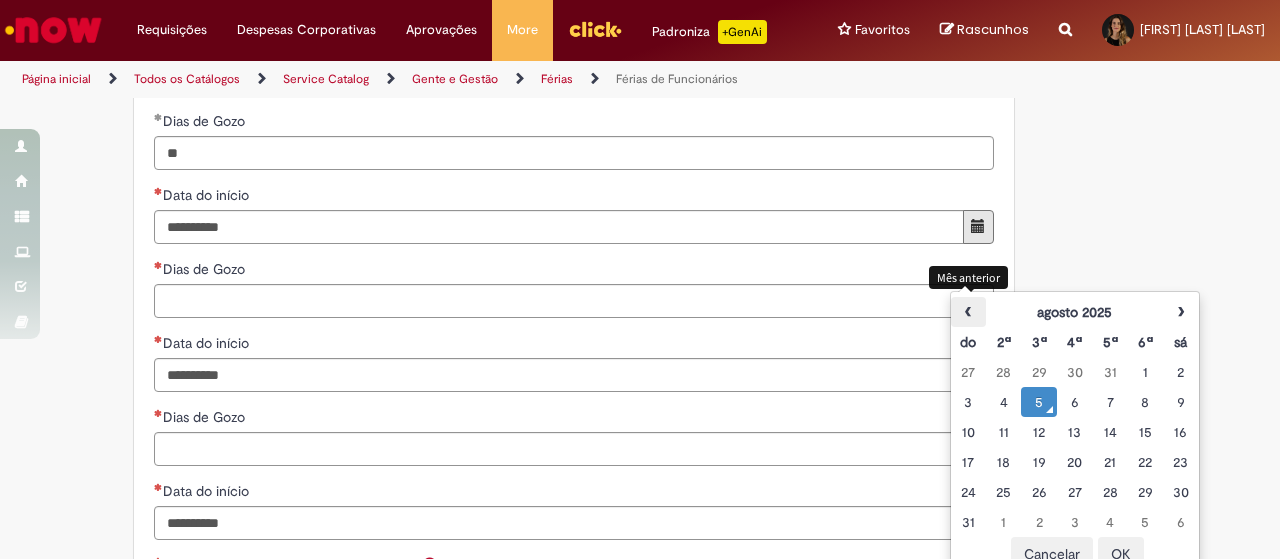 click on "‹" at bounding box center [968, 312] 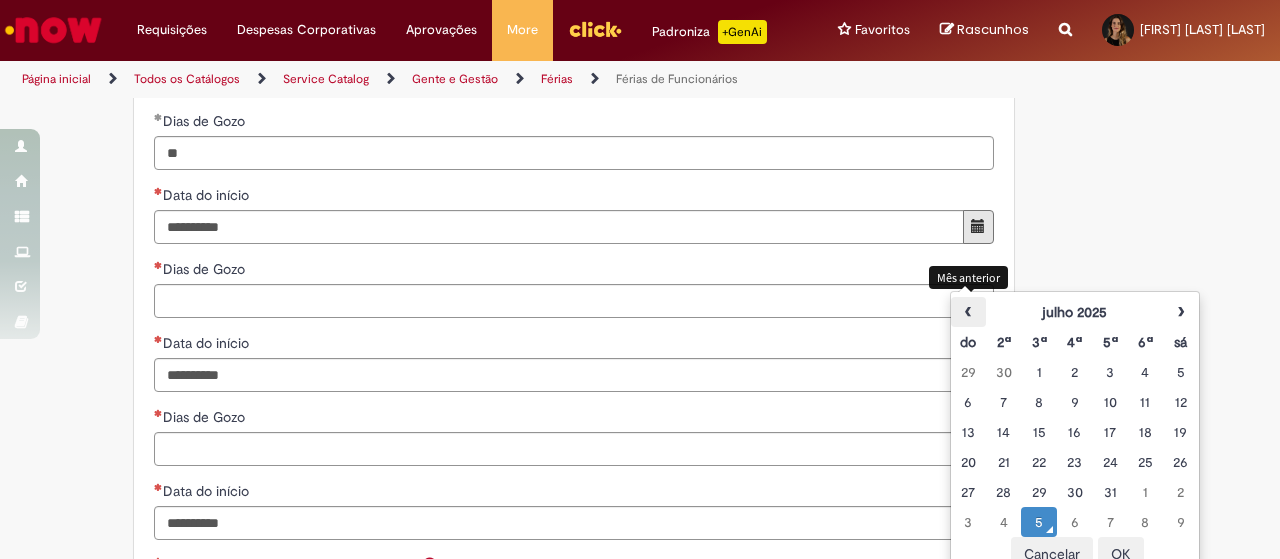 click on "‹" at bounding box center [968, 312] 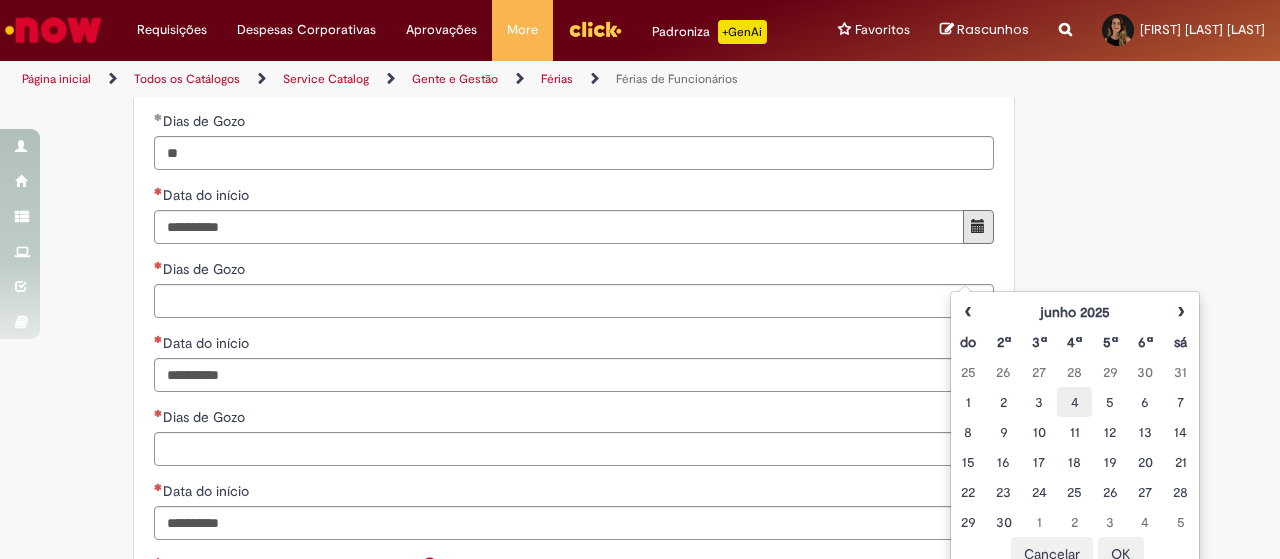 click on "4" at bounding box center [1074, 402] 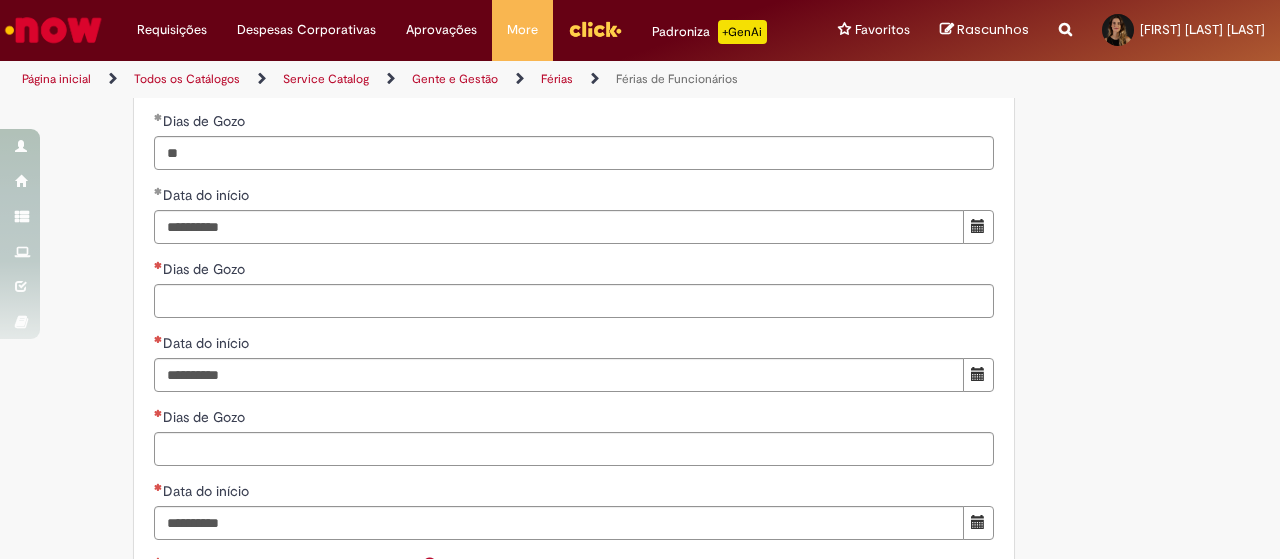 click on "Adicionar a Favoritos
Férias de Funcionários
Oferta destinada para esclarecimento de dúvidas e inclusões/exceções/cancelamentos de férias por exceções.
Utilize esta oferta:
Para ajustar, cancelar ou incluir férias com menos de 35 dias para o início;
Para fracionar suas férias em 03 períodos (se elegível);
Caso Click apresente alguma instabilidade no serviço de Férias que, mesmo após você abrir um  incidente  (e tiver evidência do número), não for corrigido por completo ou  em tempo de ajustar no próprio sistema;
> Para incluir, alterar ou cancelar Férias dentro do prazo de 35 dias de antecedência, é só acessar  Portal Click  > Você > Férias; > Para acessar a Diretriz de Férias, basta  clicar aqui
> Ficou com dúvidas sobre Férias via Termo? É só acessar a   FAQ – Fluxo de alteração de férias por exceção no Click Dúvidas Trabalhistas ." at bounding box center (640, -530) 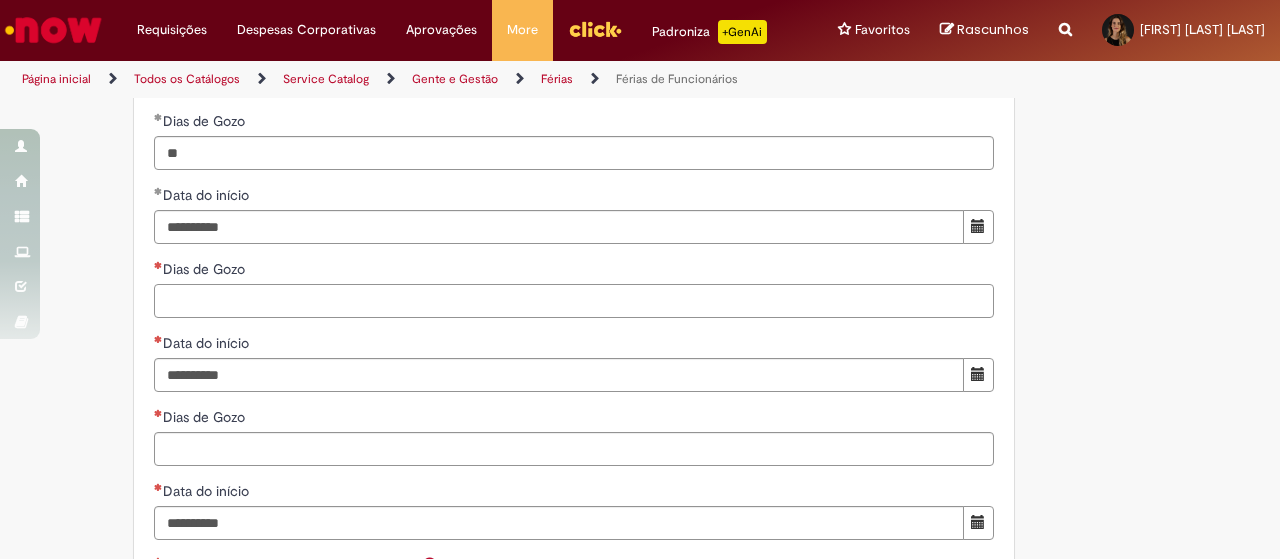 click on "Dias de Gozo" at bounding box center [574, 301] 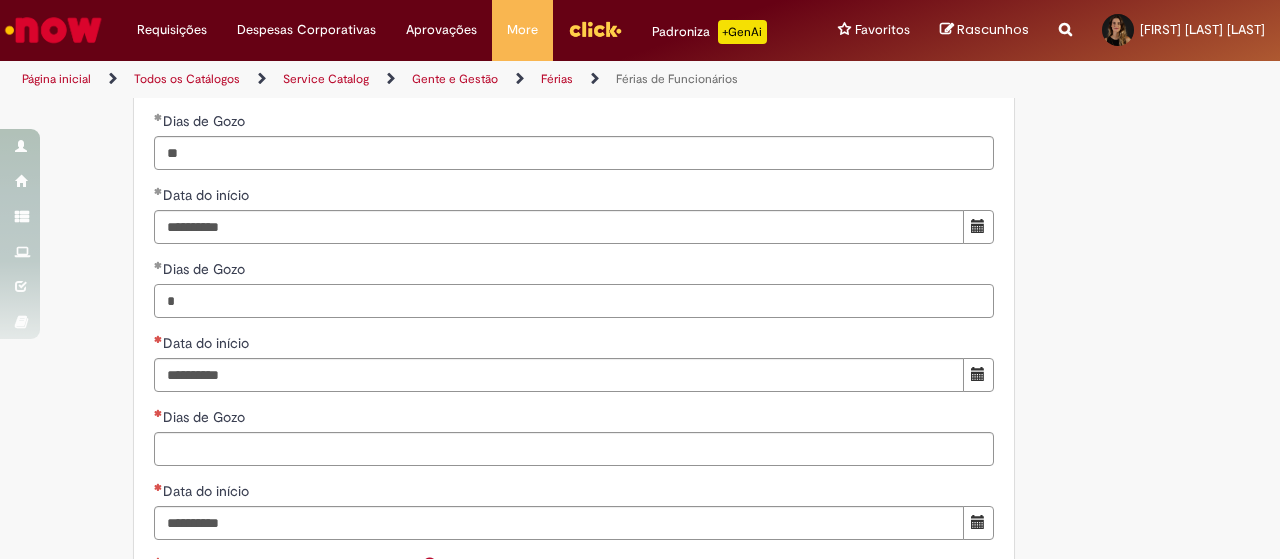 type on "*" 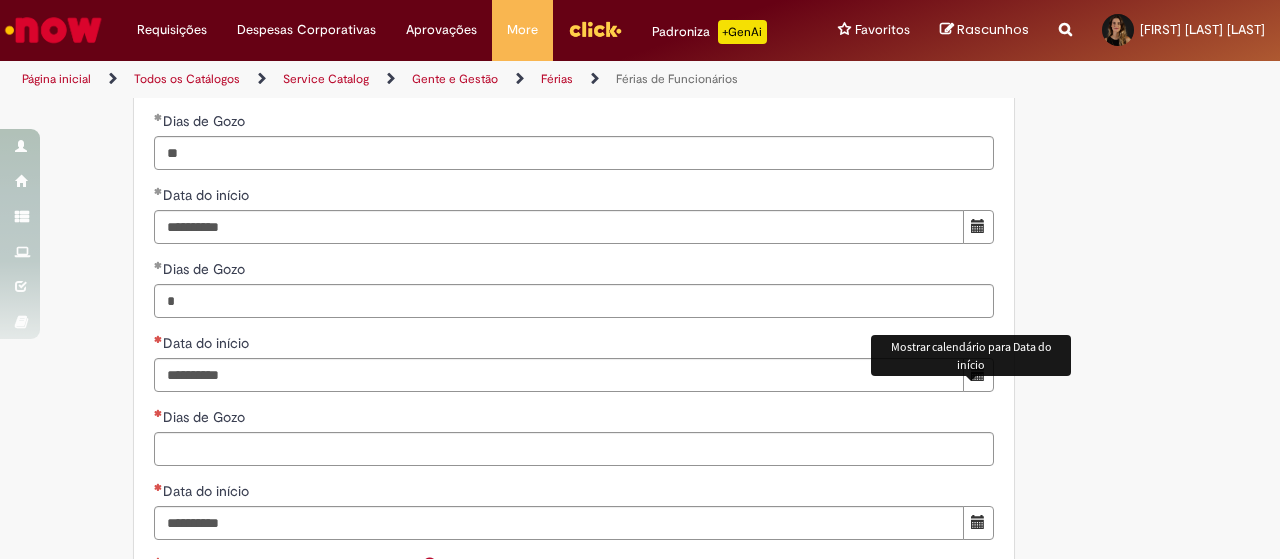 click at bounding box center [978, 374] 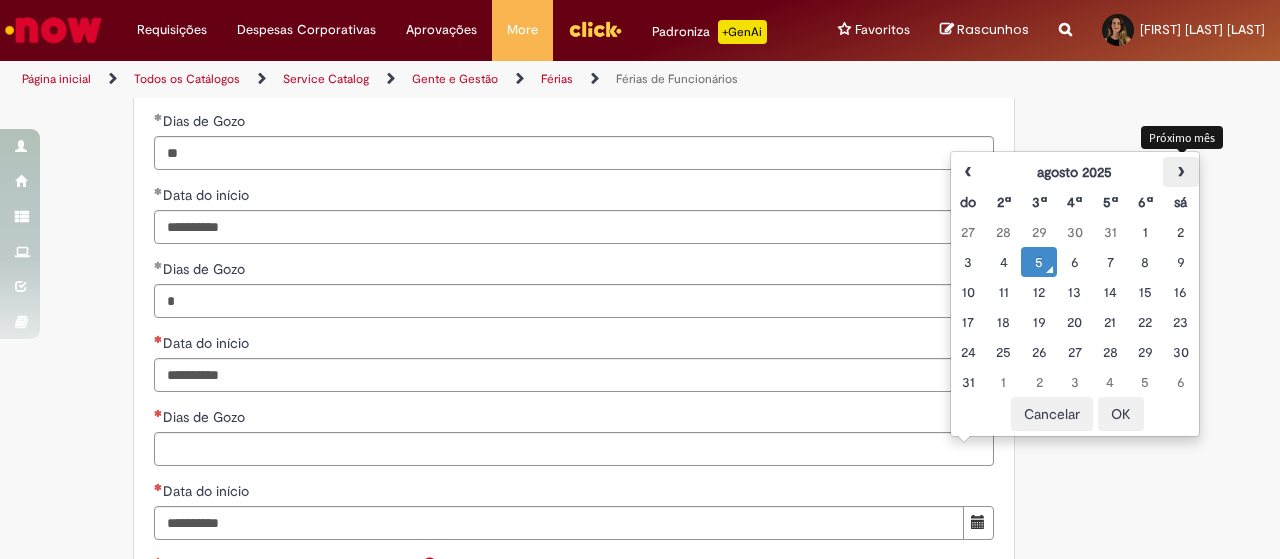 click on "›" at bounding box center [1180, 172] 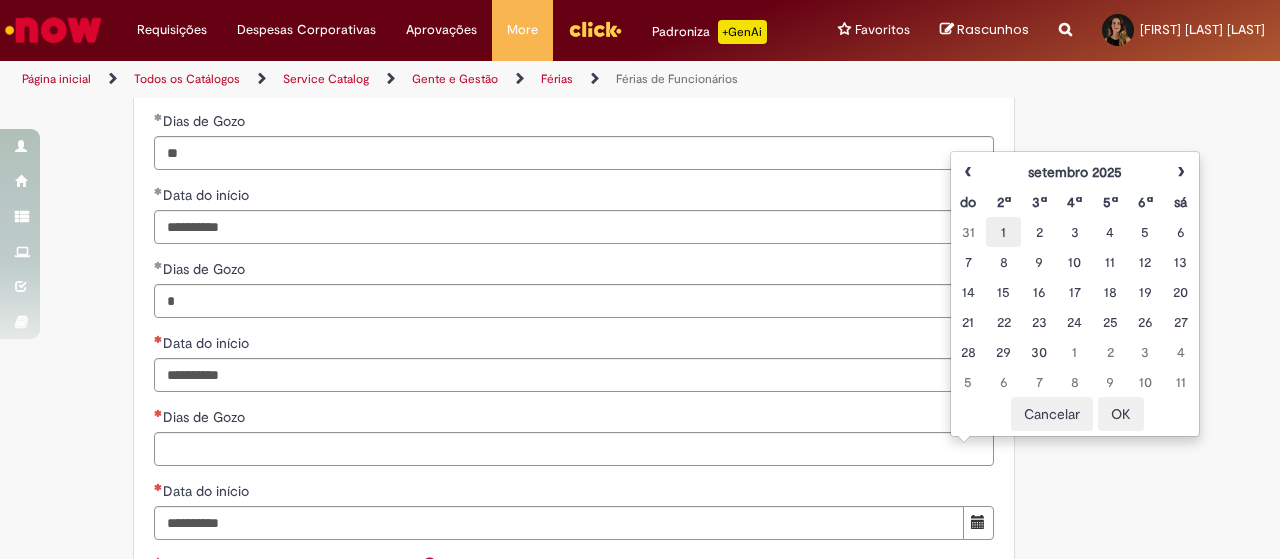 click on "1" at bounding box center [1003, 232] 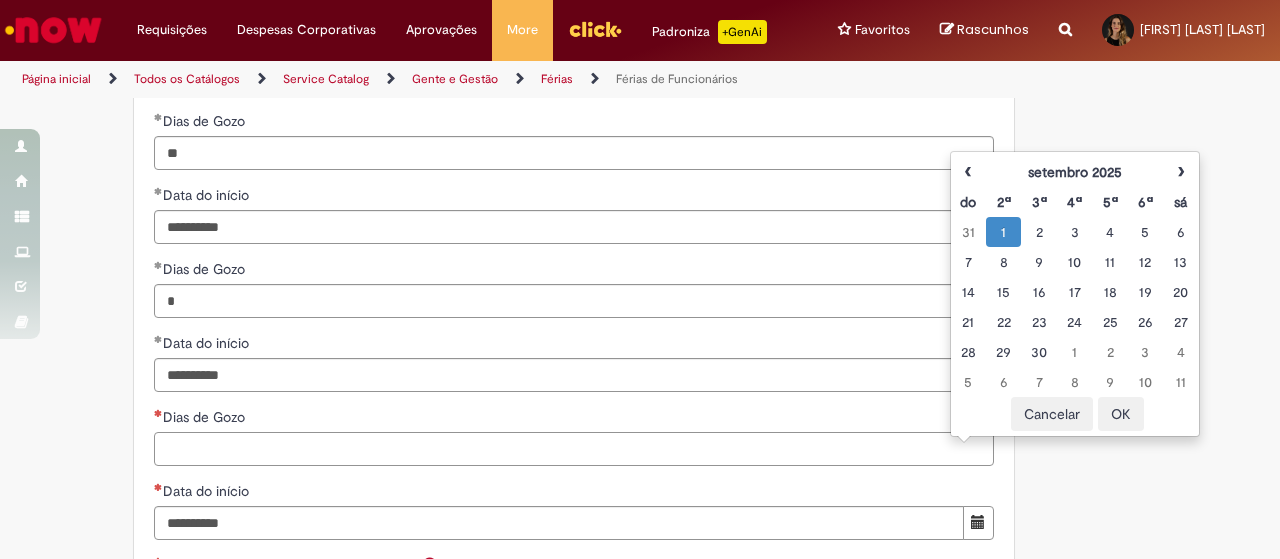 click on "Dias de Gozo" at bounding box center [574, 449] 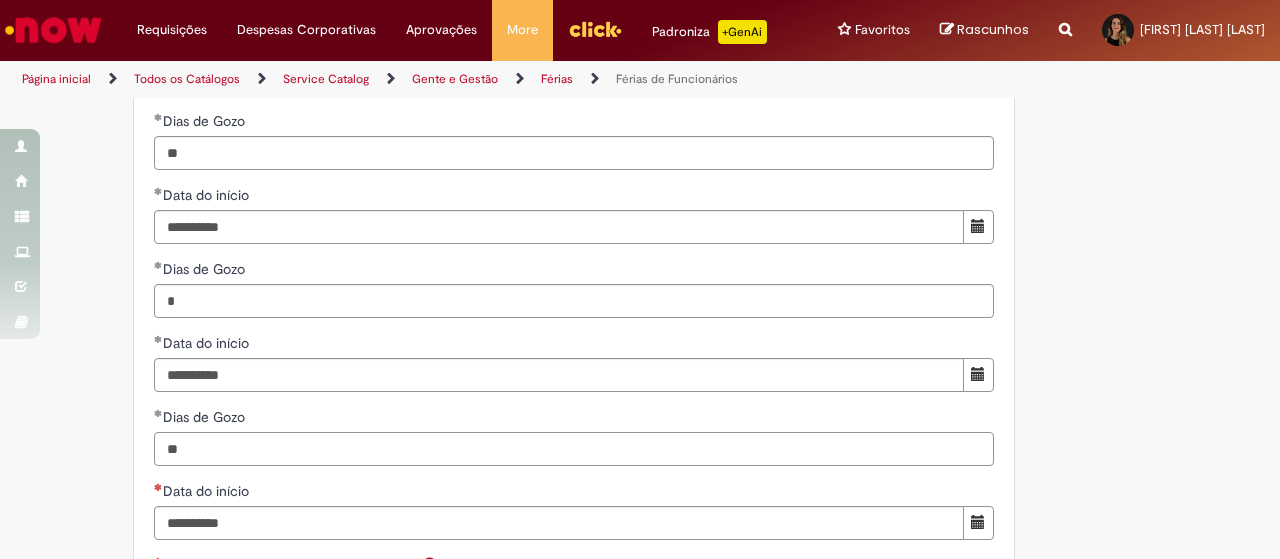 type on "**" 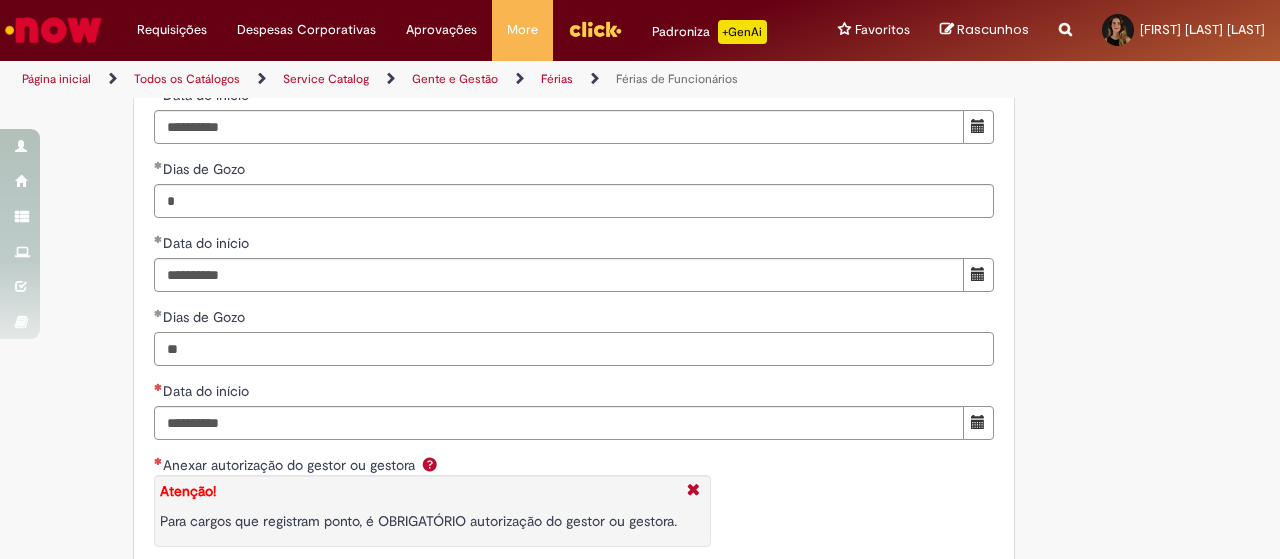 scroll, scrollTop: 2600, scrollLeft: 0, axis: vertical 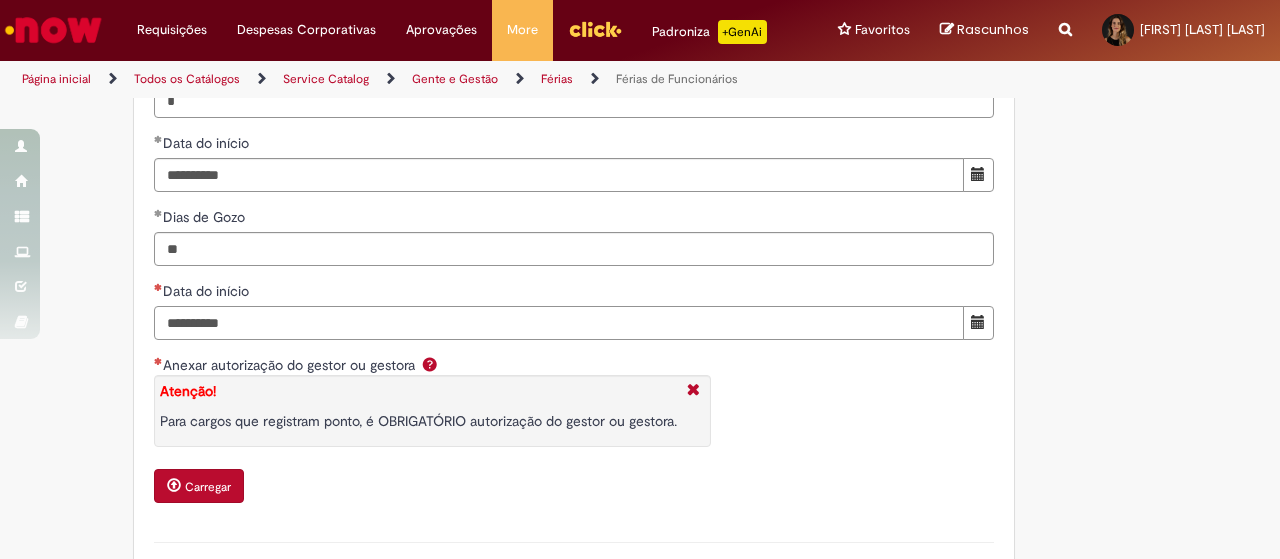 click on "Data do início" at bounding box center [559, 323] 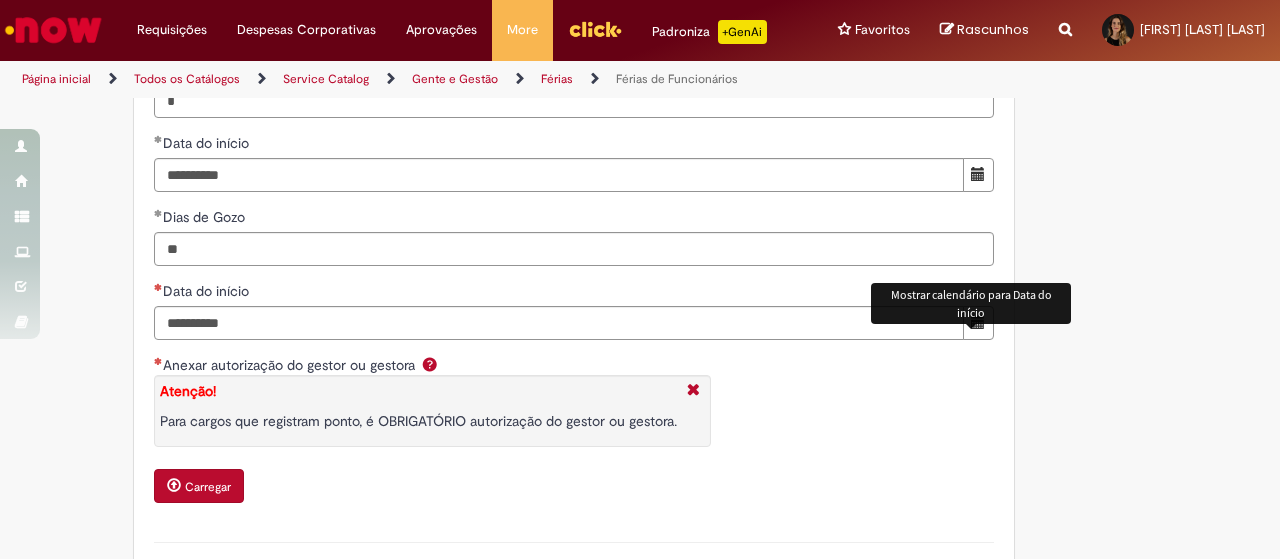 click at bounding box center [978, 322] 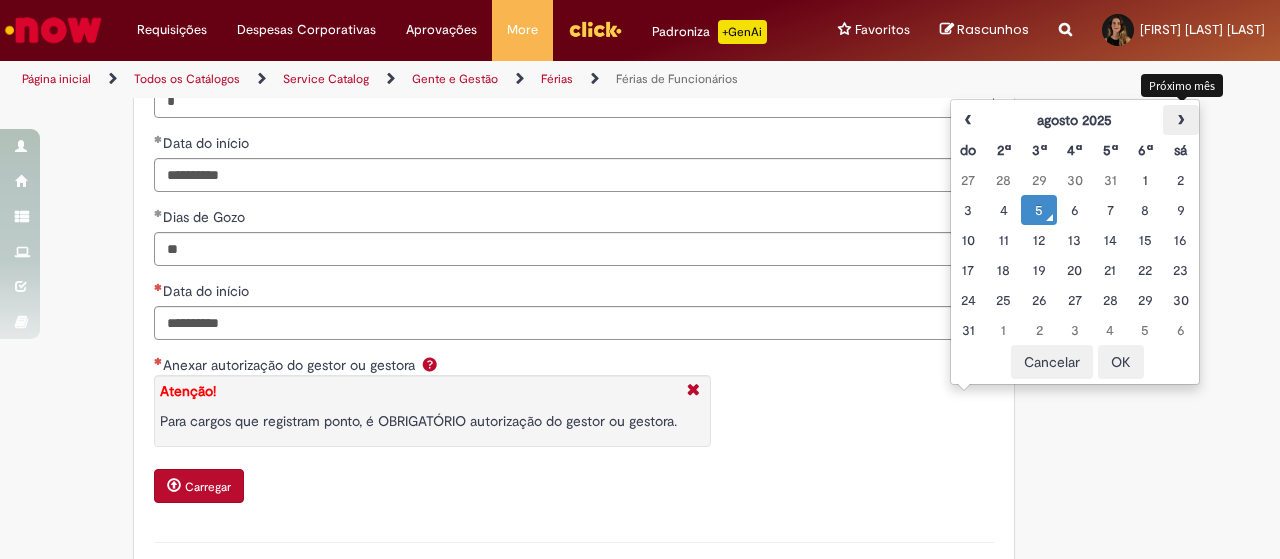 click on "›" at bounding box center (1180, 120) 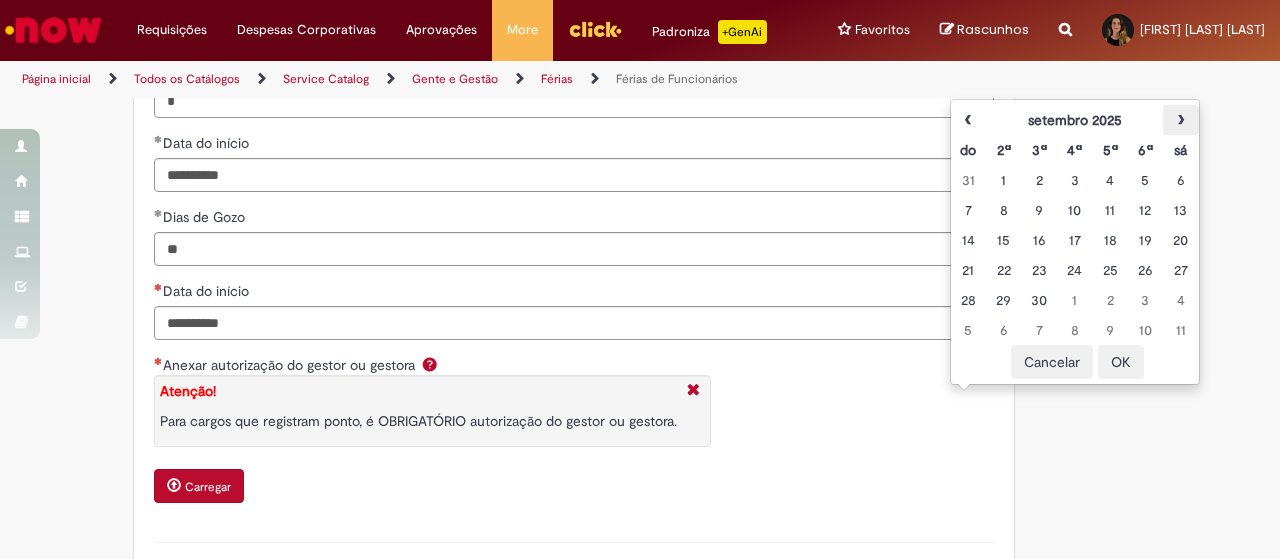 click on "›" at bounding box center (1180, 120) 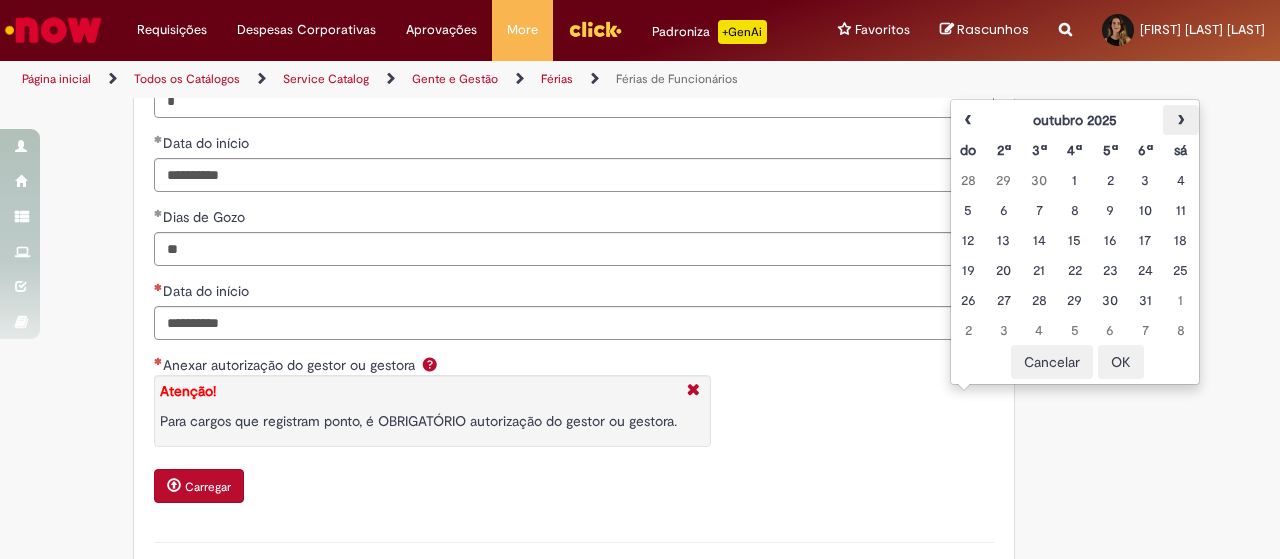 click on "›" at bounding box center [1180, 120] 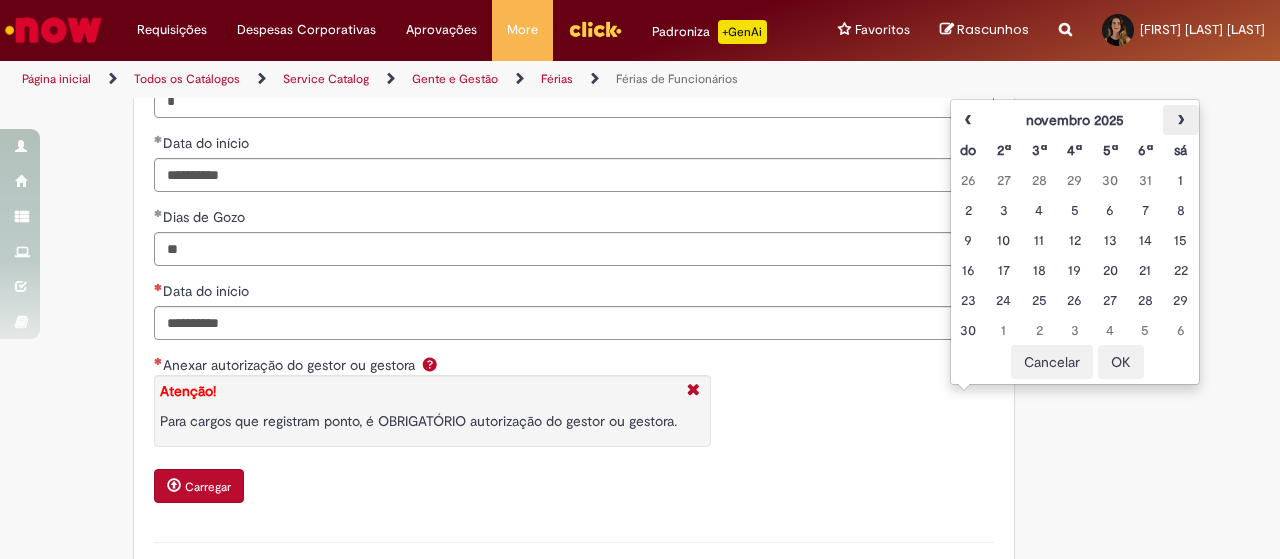 click on "›" at bounding box center [1180, 120] 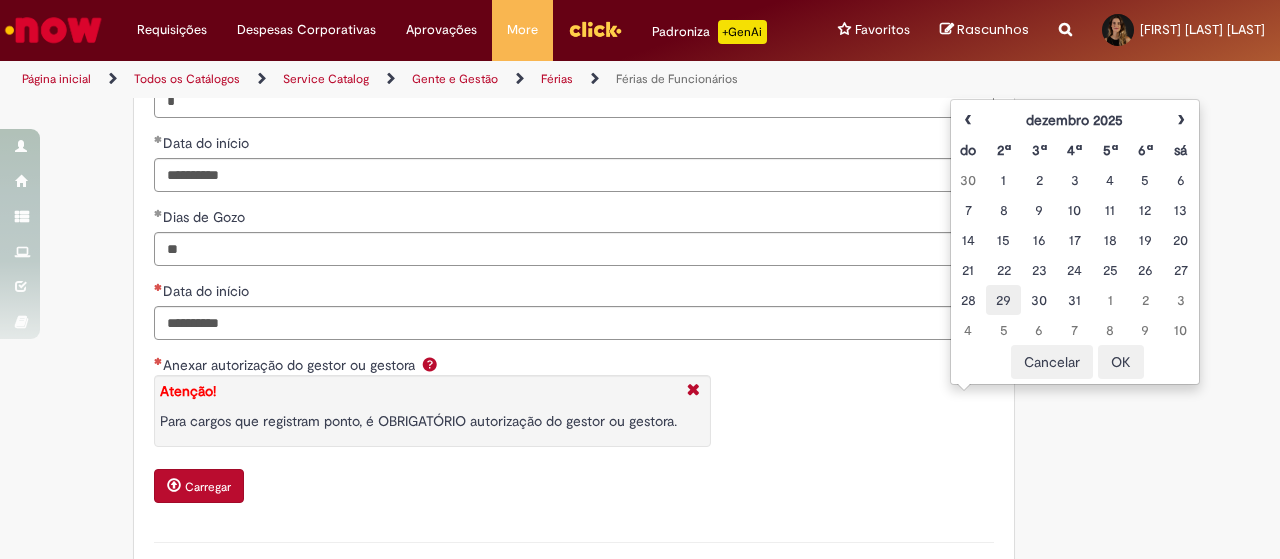 click on "29" at bounding box center (1003, 300) 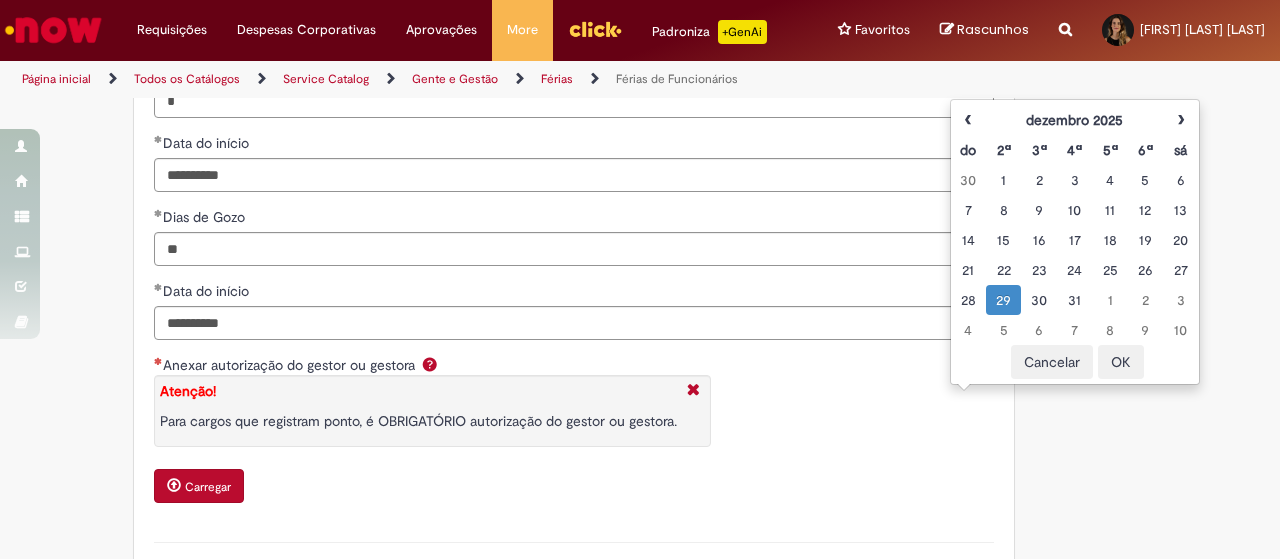 click on "OK" at bounding box center [1121, 362] 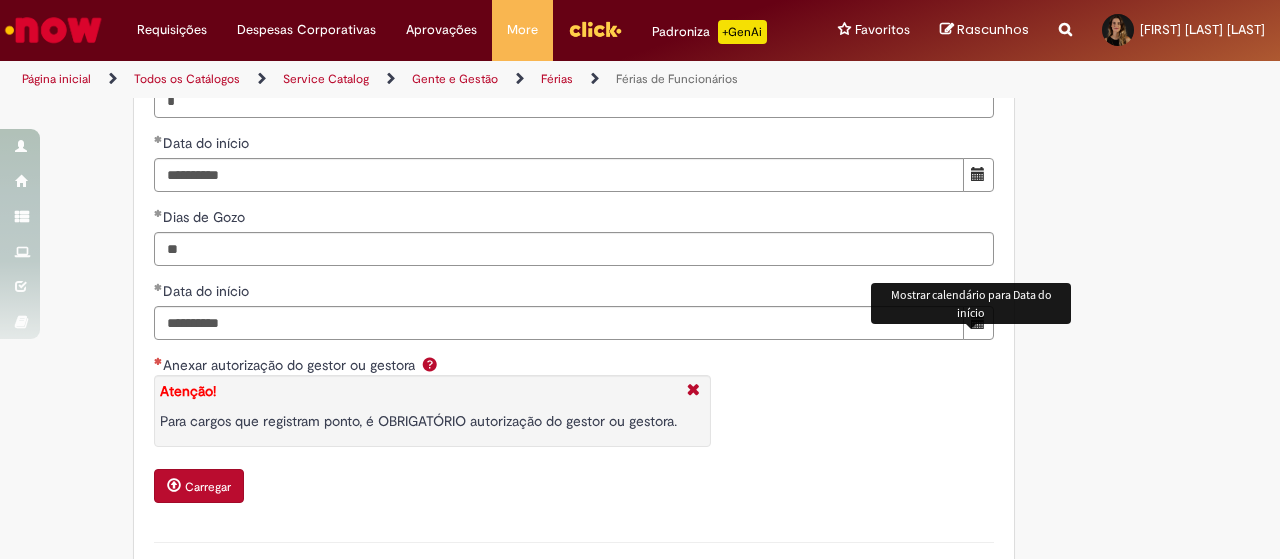 click on "Adicionar a Favoritos
Férias de Funcionários
Oferta destinada para esclarecimento de dúvidas e inclusões/exceções/cancelamentos de férias por exceções.
Utilize esta oferta:
Para ajustar, cancelar ou incluir férias com menos de 35 dias para o início;
Para fracionar suas férias em 03 períodos (se elegível);
Caso Click apresente alguma instabilidade no serviço de Férias que, mesmo após você abrir um  incidente  (e tiver evidência do número), não for corrigido por completo ou  em tempo de ajustar no próprio sistema;
> Para incluir, alterar ou cancelar Férias dentro do prazo de 35 dias de antecedência, é só acessar  Portal Click  > Você > Férias; > Para acessar a Diretriz de Férias, basta  clicar aqui
> Ficou com dúvidas sobre Férias via Termo? É só acessar a   FAQ – Fluxo de alteração de férias por exceção no Click  ou abrir chamado na oferta  ." at bounding box center (542, -730) 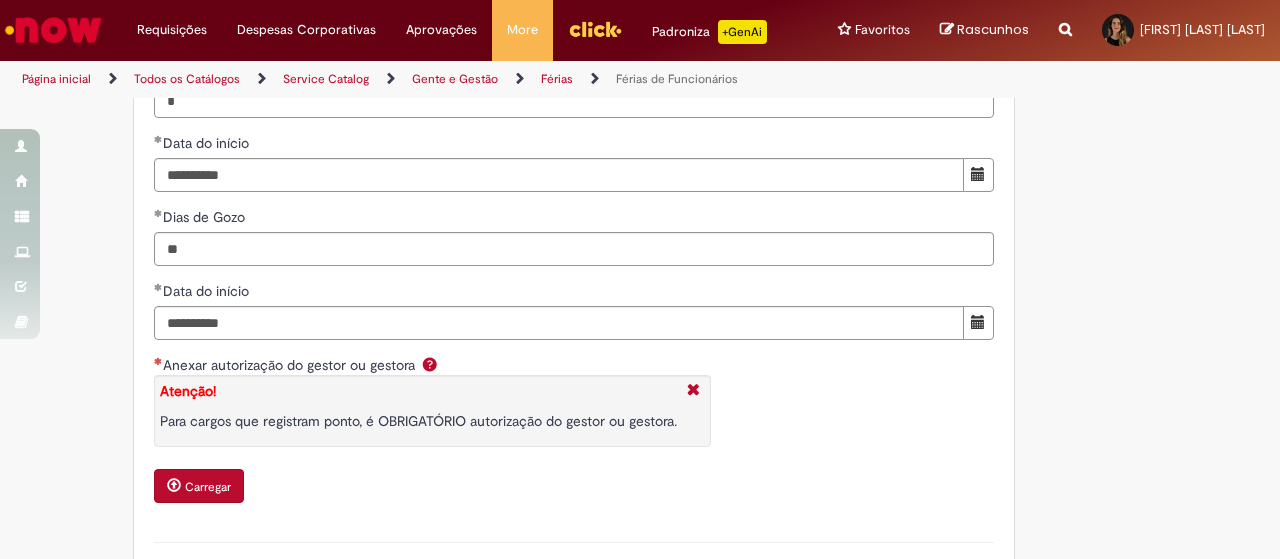 click on "Carregar" at bounding box center (199, 486) 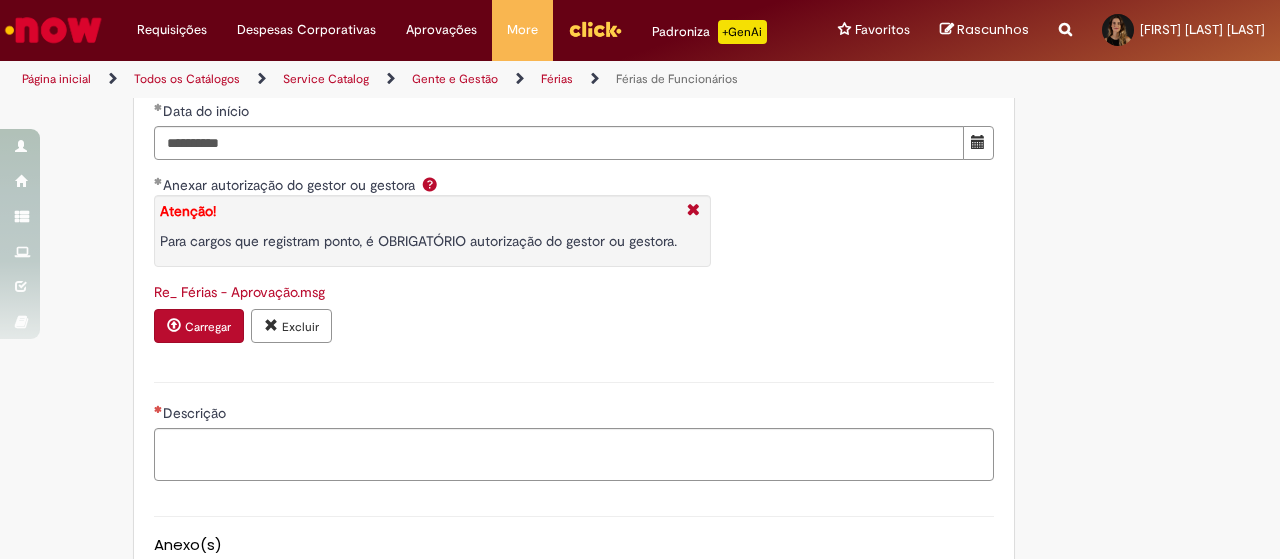 scroll, scrollTop: 2800, scrollLeft: 0, axis: vertical 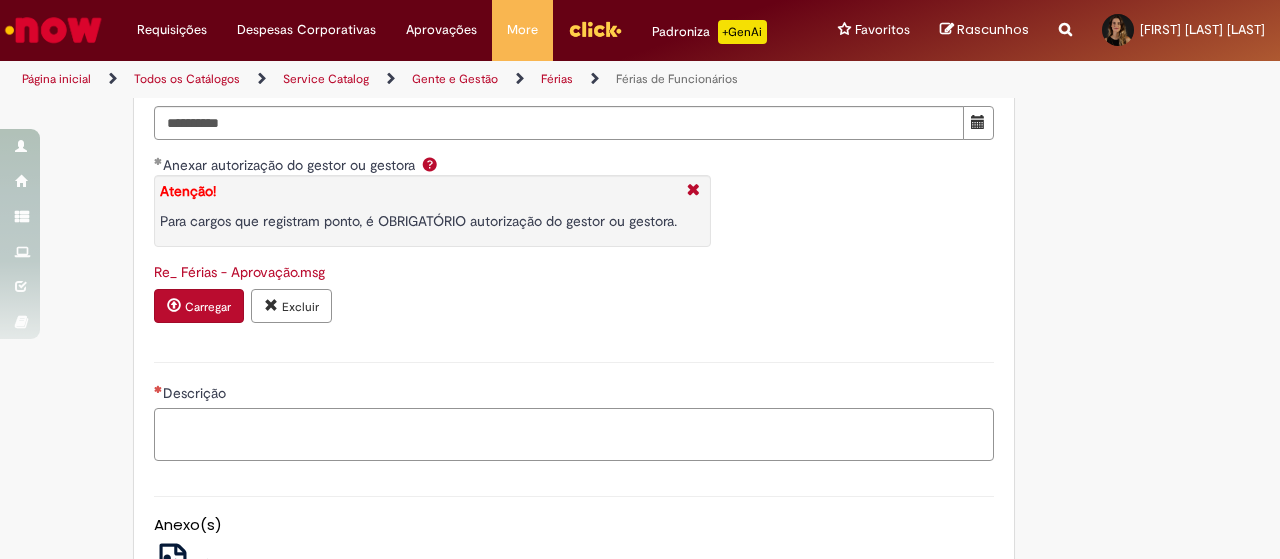 click on "Descrição" at bounding box center (574, 434) 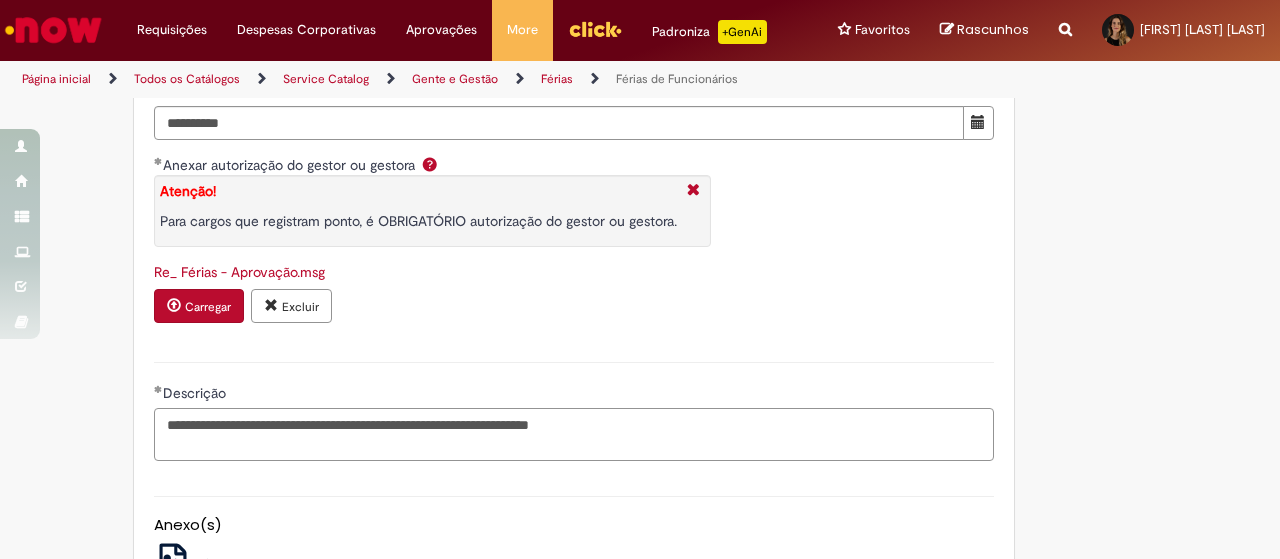 click on "**********" at bounding box center [574, 434] 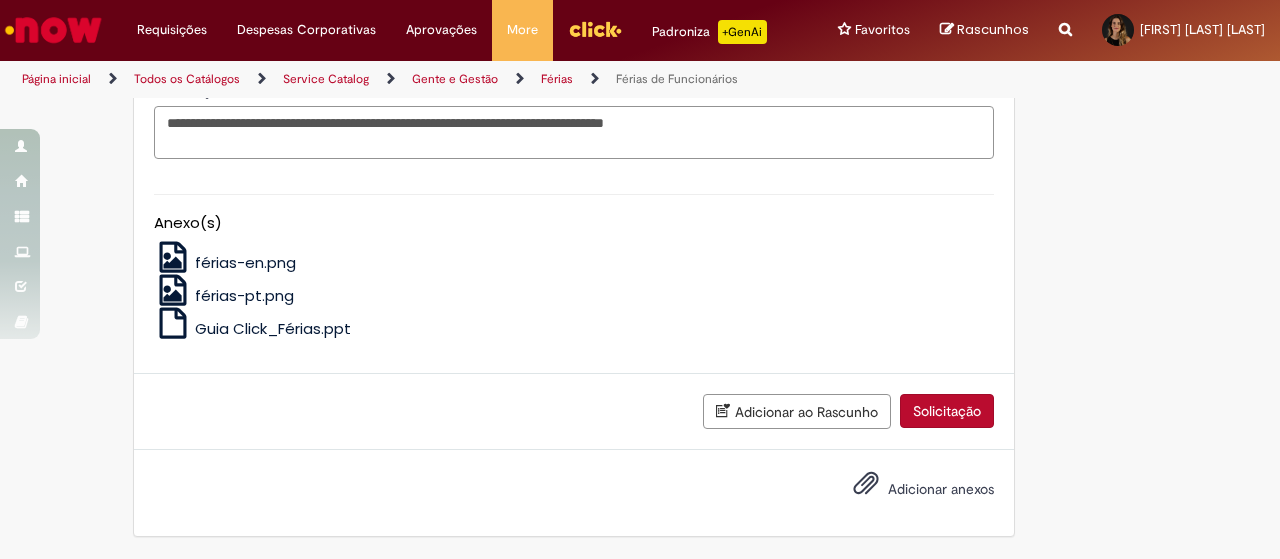 scroll, scrollTop: 3142, scrollLeft: 0, axis: vertical 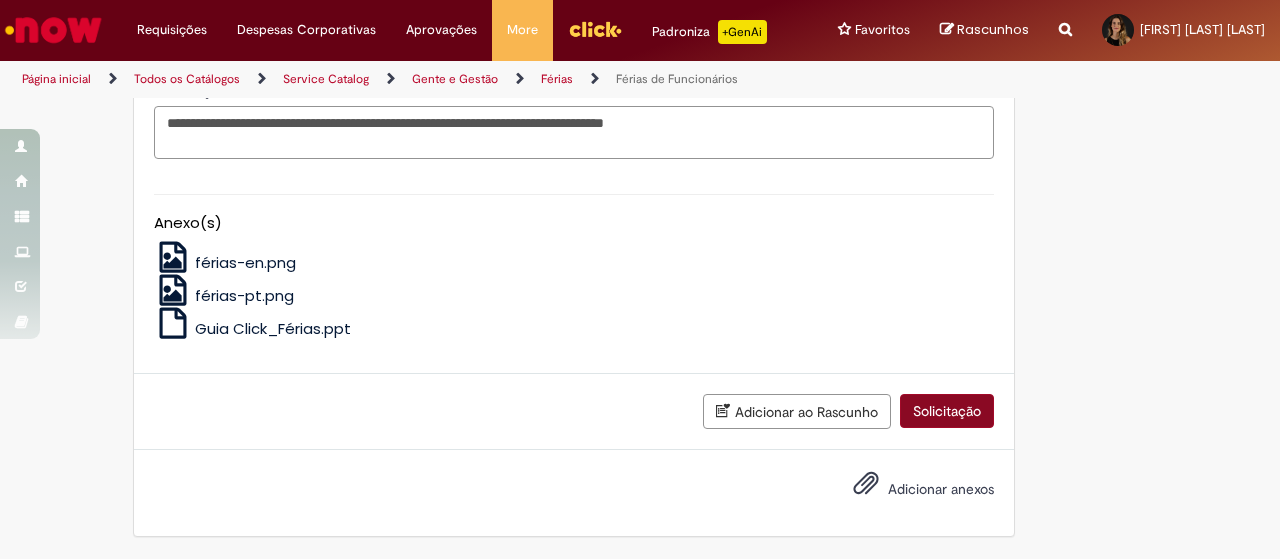 type on "**********" 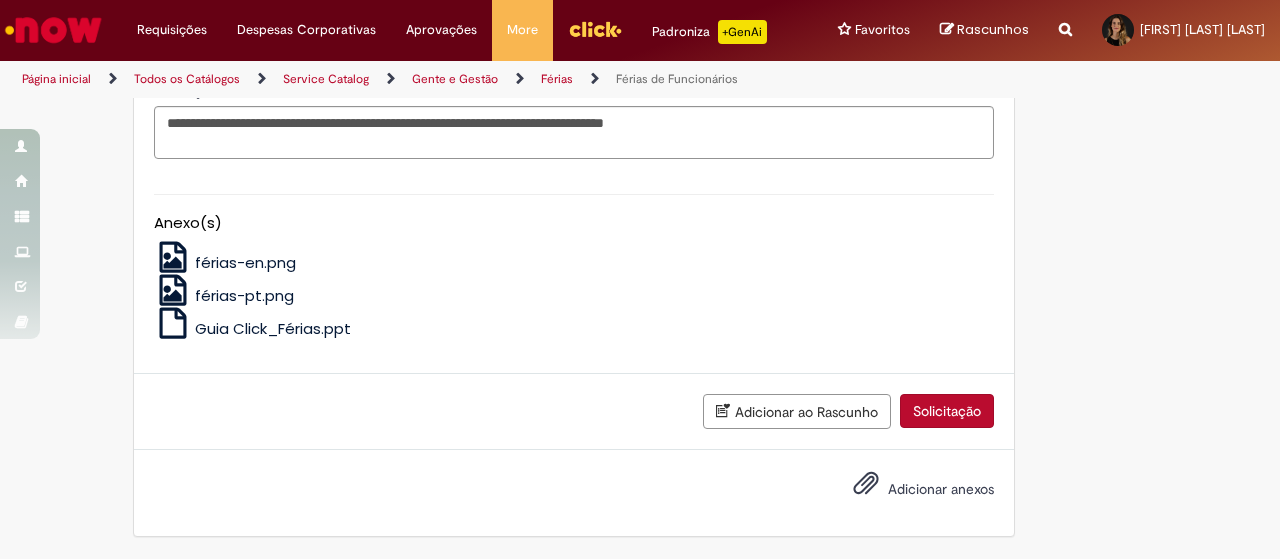 click on "Solicitação" at bounding box center [947, 411] 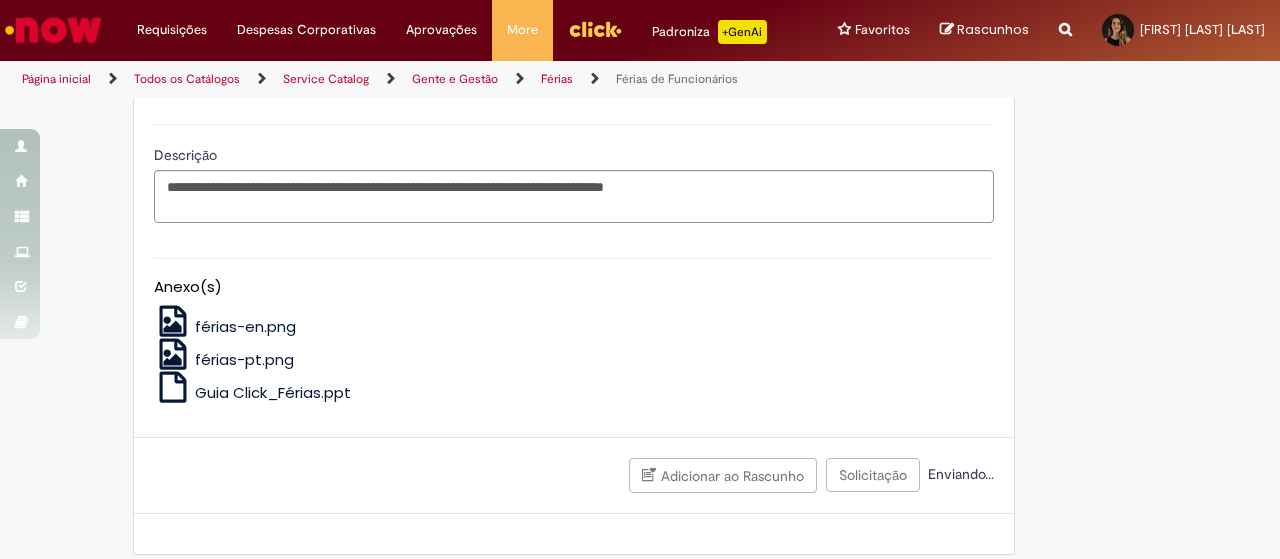 scroll, scrollTop: 2996, scrollLeft: 0, axis: vertical 